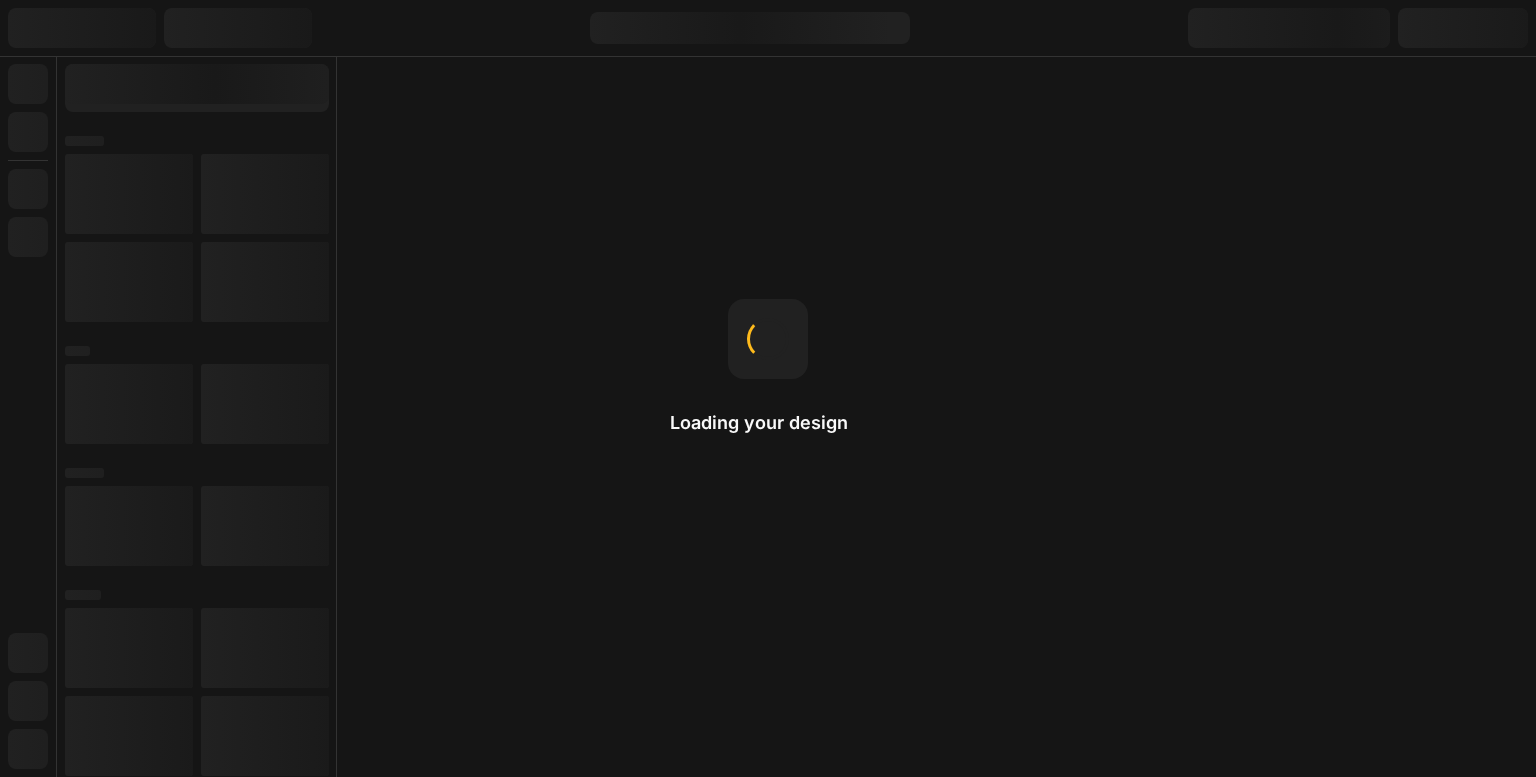 scroll, scrollTop: 0, scrollLeft: 0, axis: both 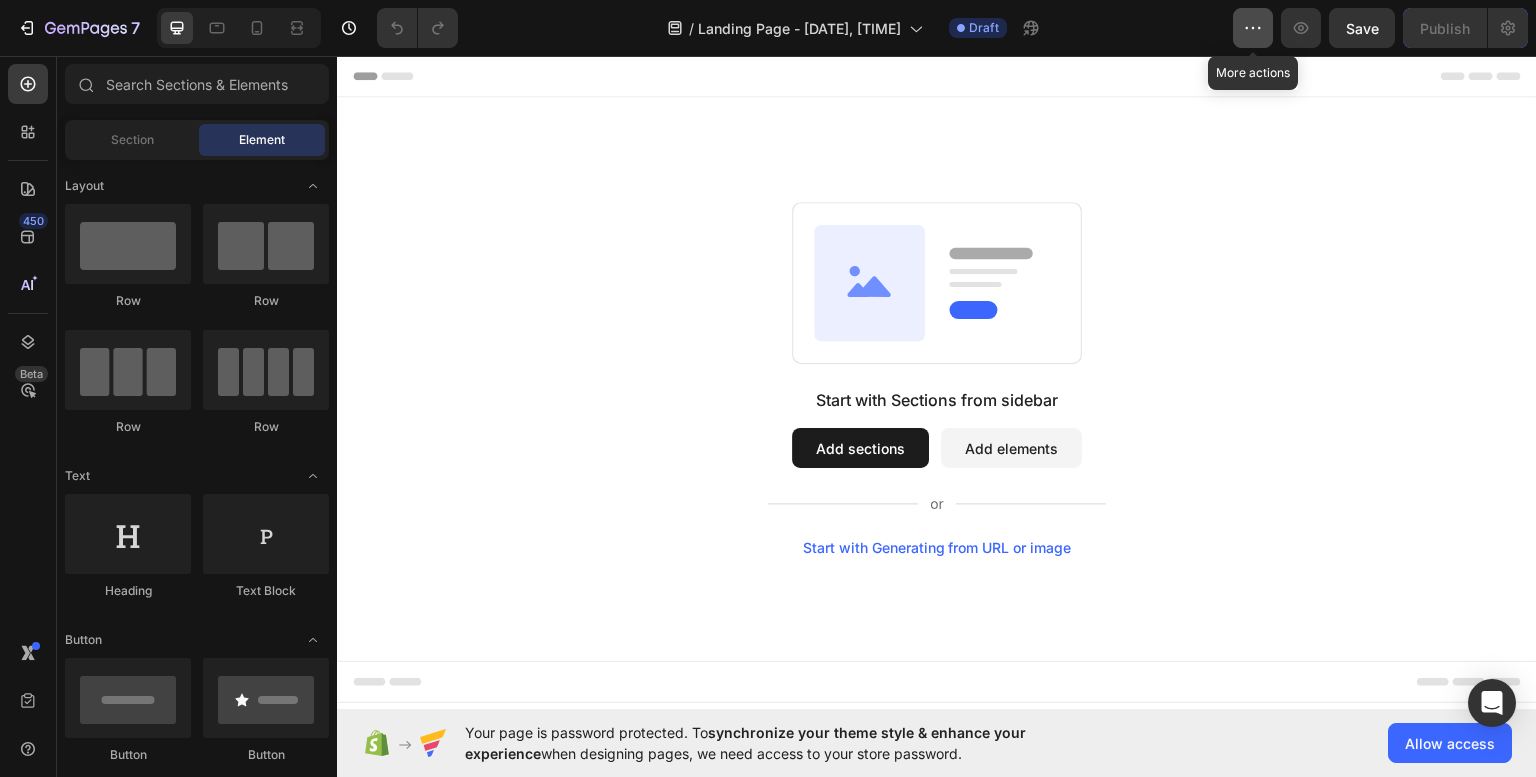 click 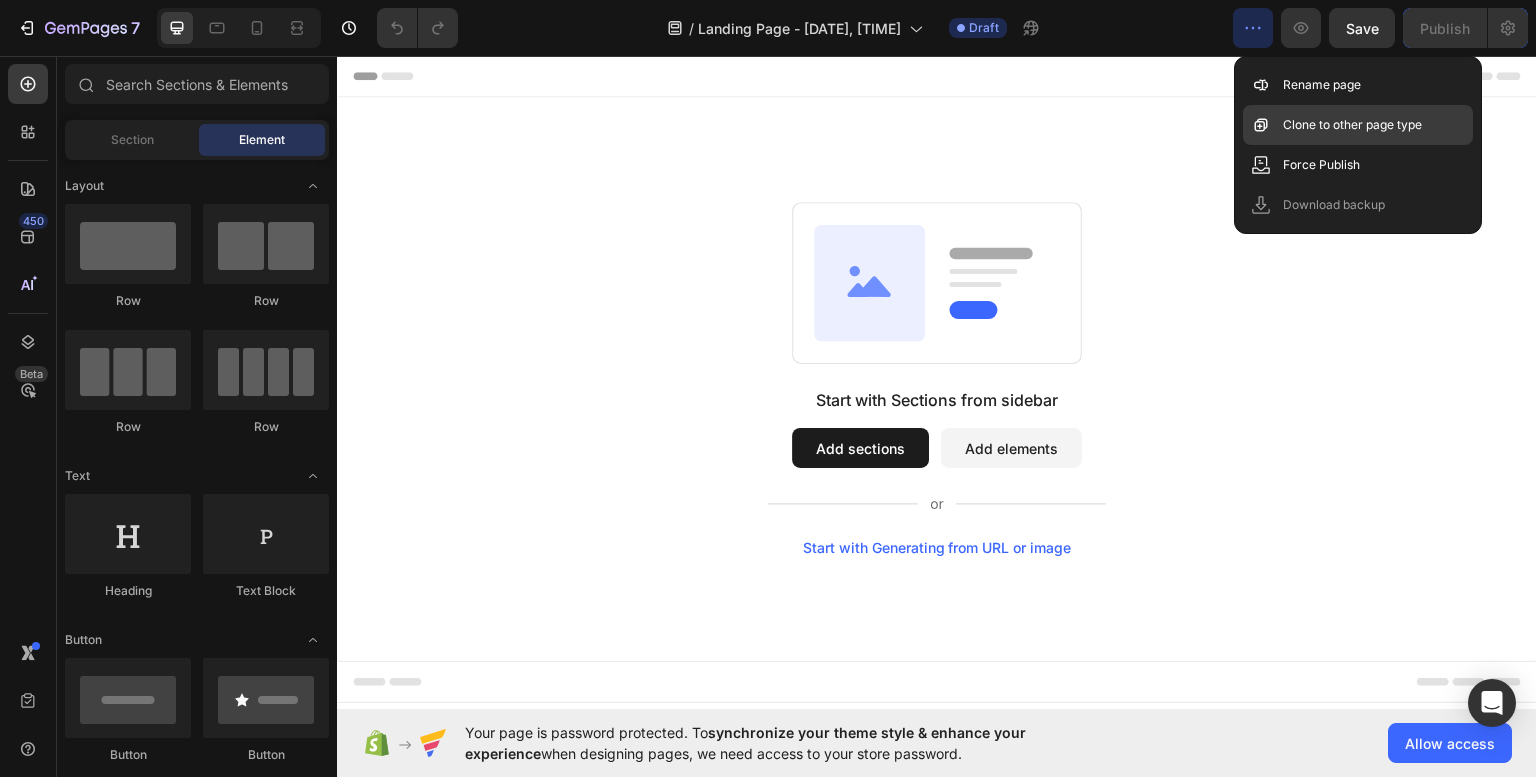 click on "Clone to other page type" at bounding box center (1352, 125) 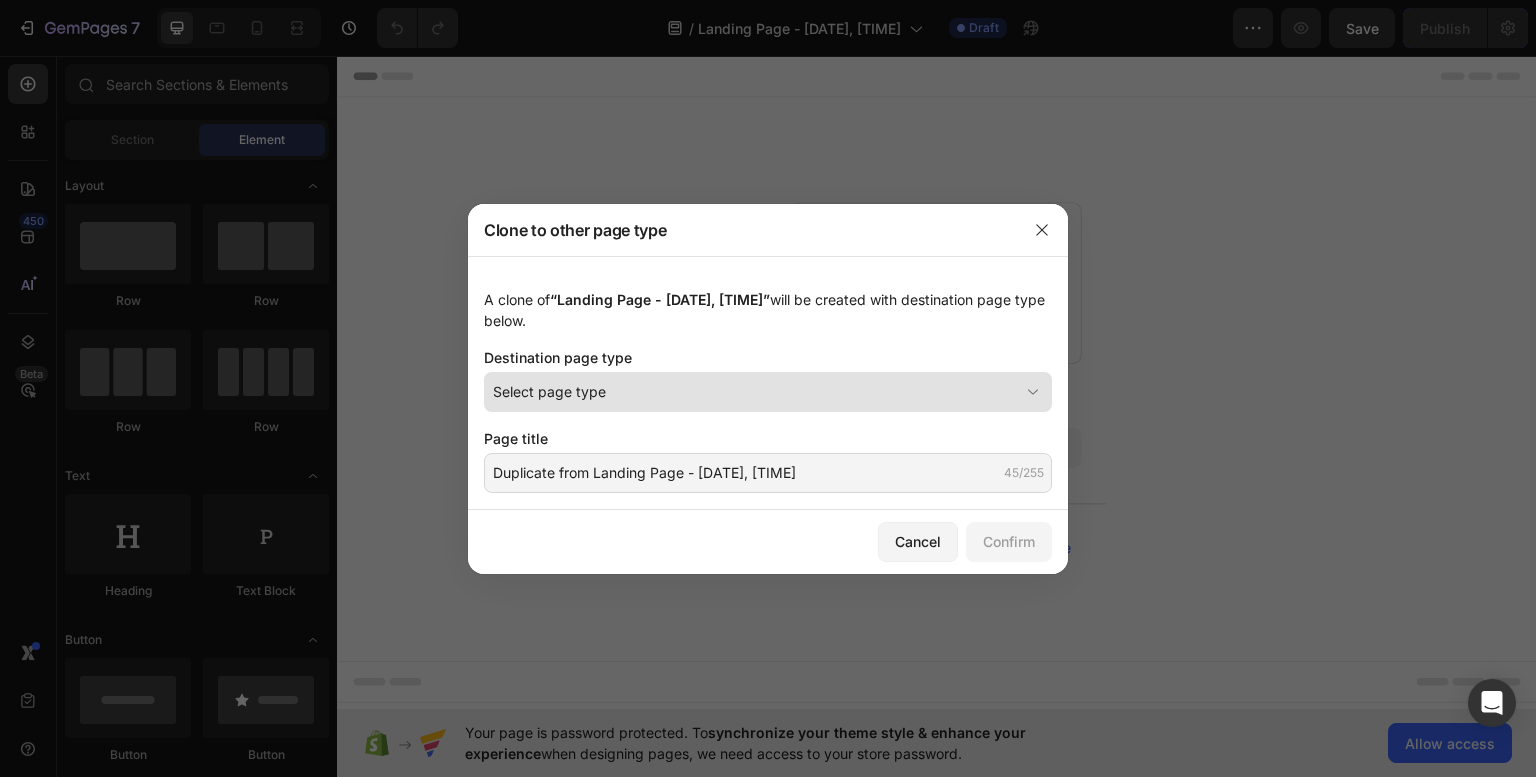 click on "Select page type" at bounding box center [756, 391] 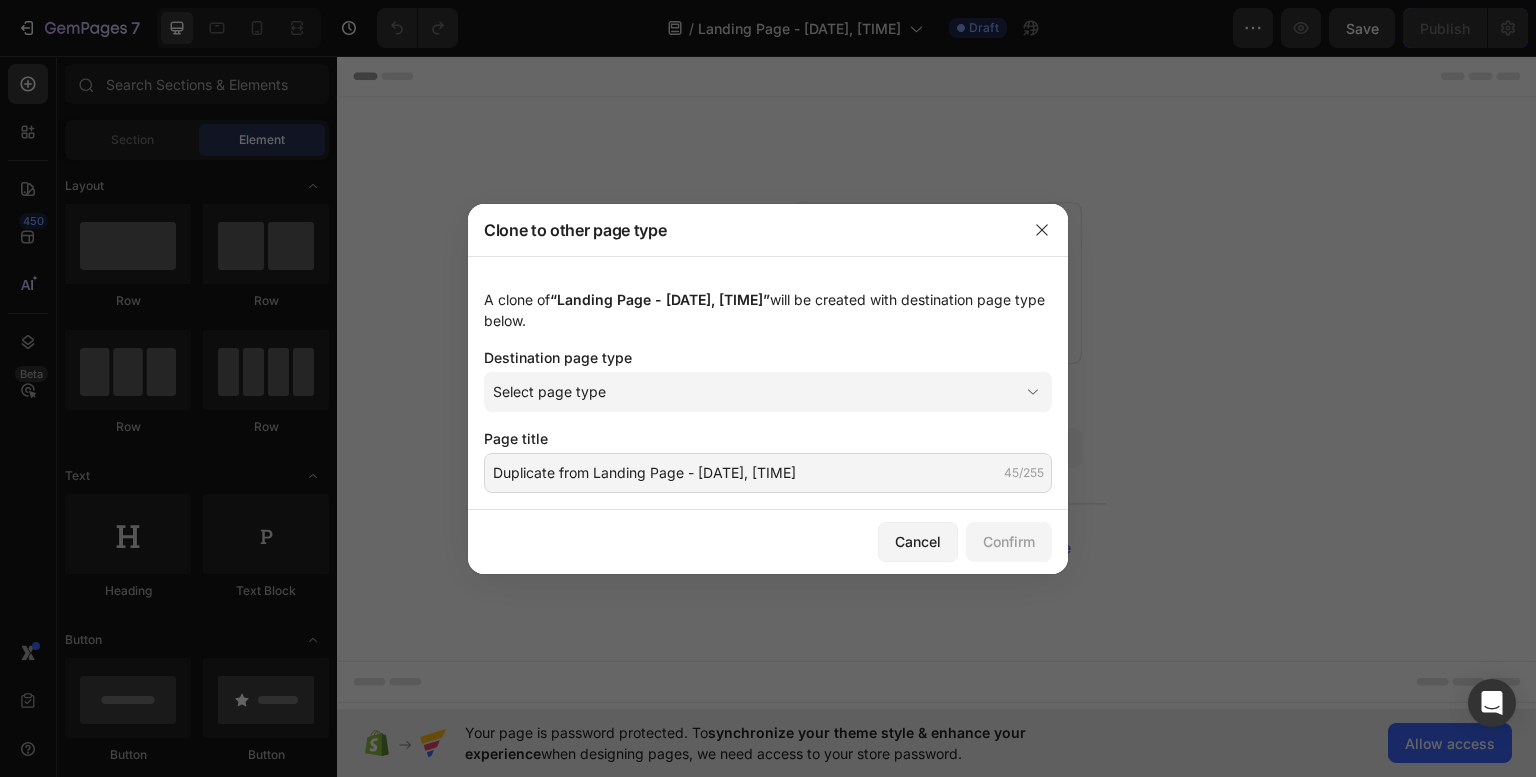 click on "“Landing Page - Aug 3, 06:36:49”" at bounding box center (660, 299) 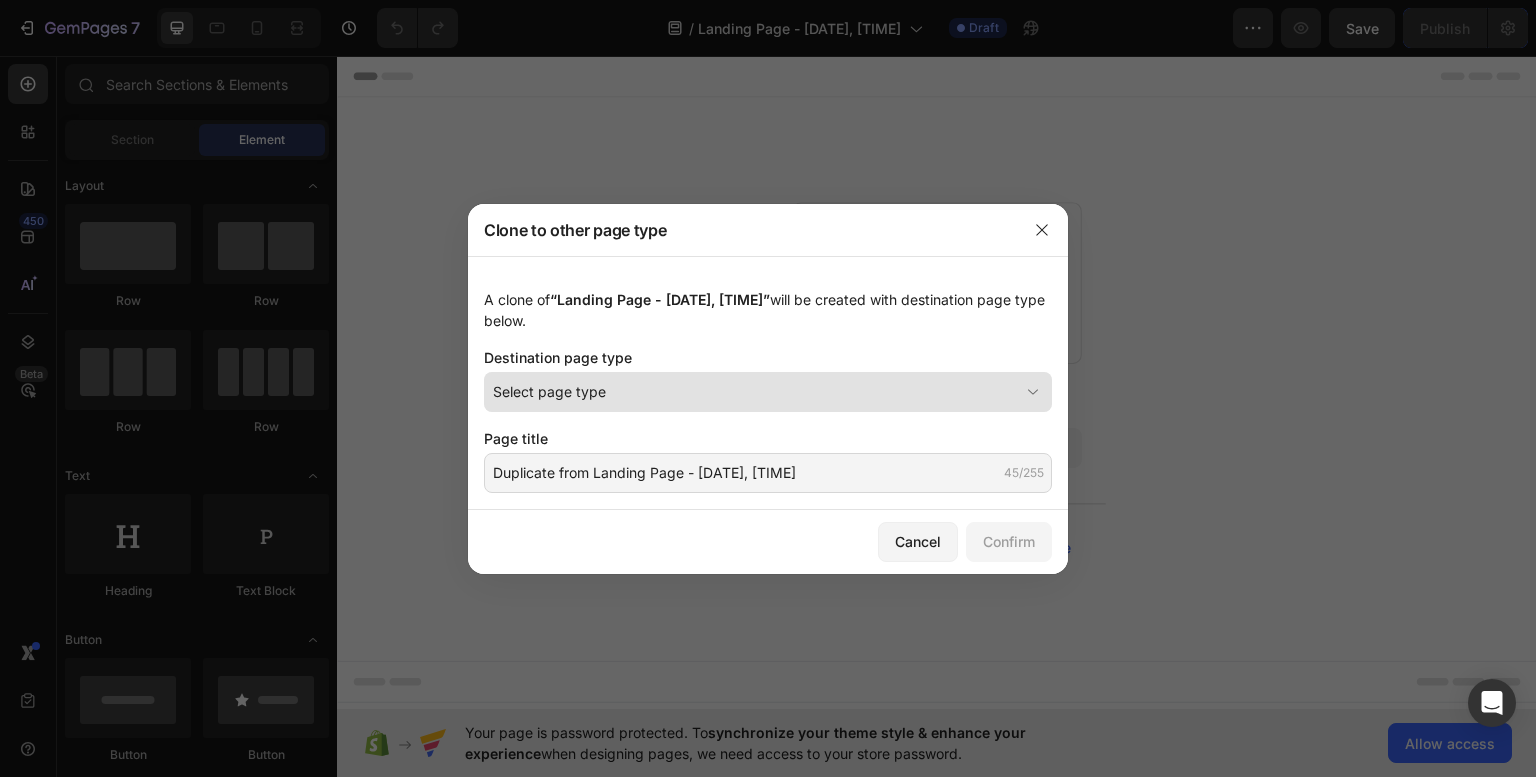 click on "Select page type" at bounding box center (756, 391) 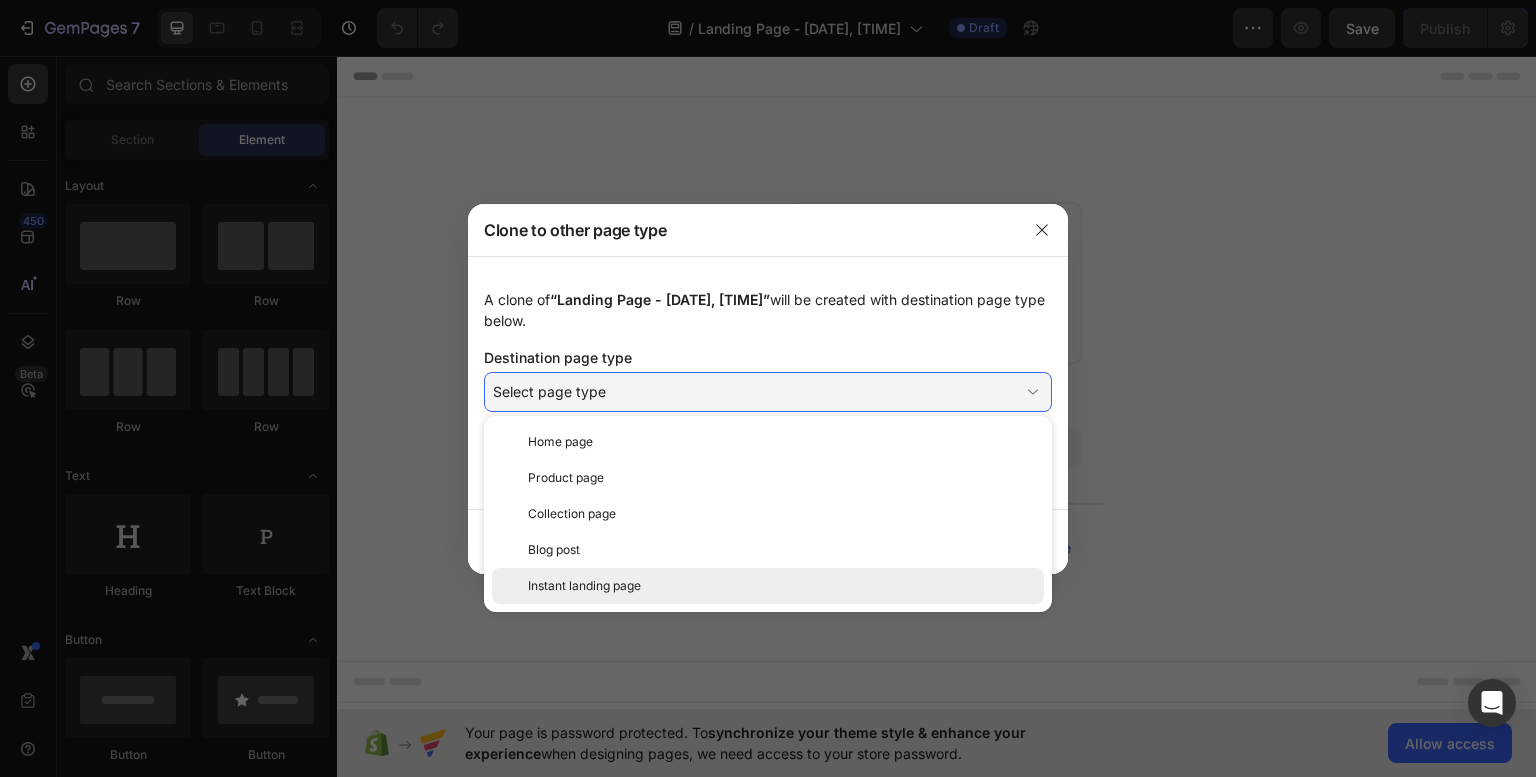 click on "Instant landing page" at bounding box center [782, 586] 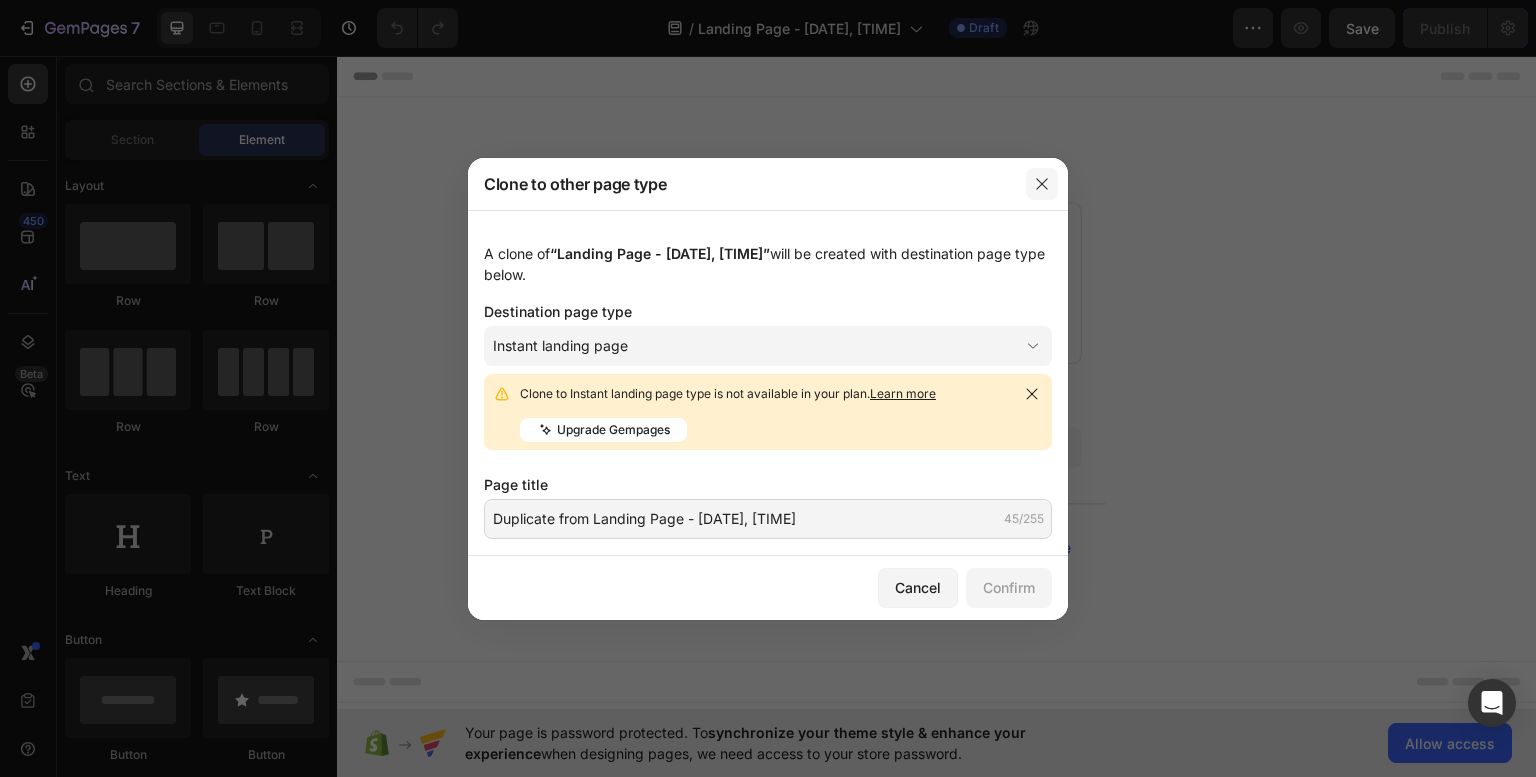 click at bounding box center [1042, 184] 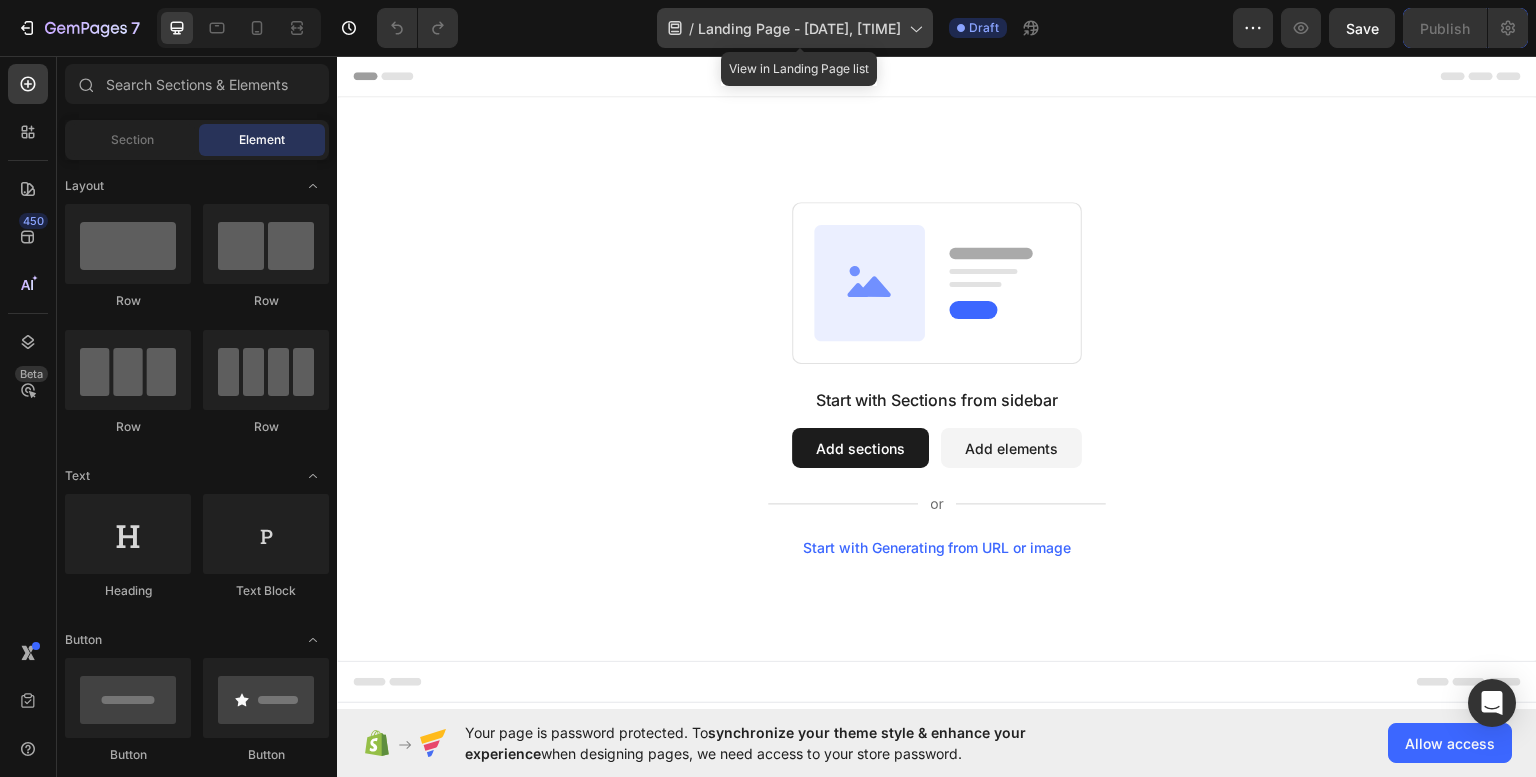 click 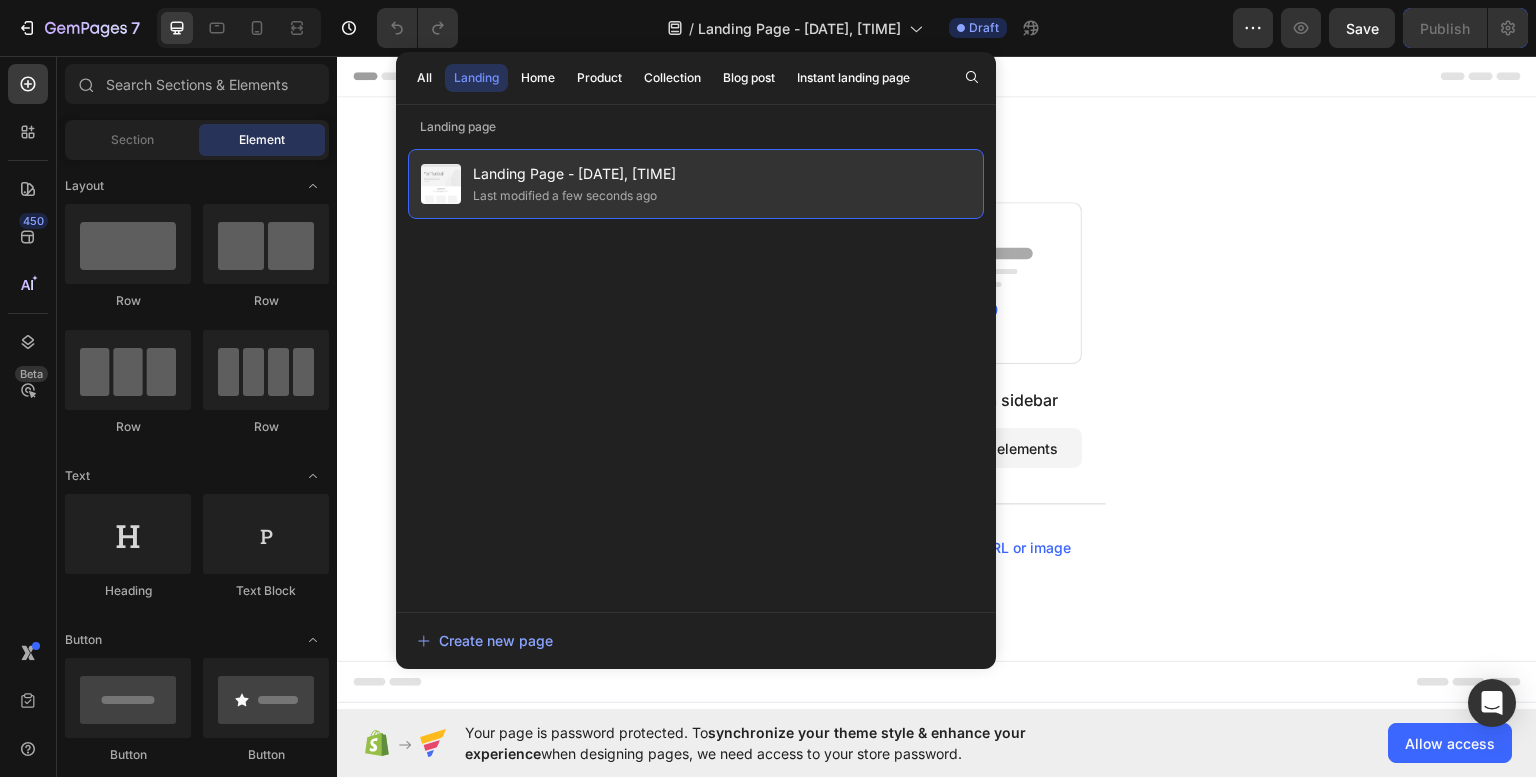 click on "Last modified a few seconds ago" at bounding box center (574, 196) 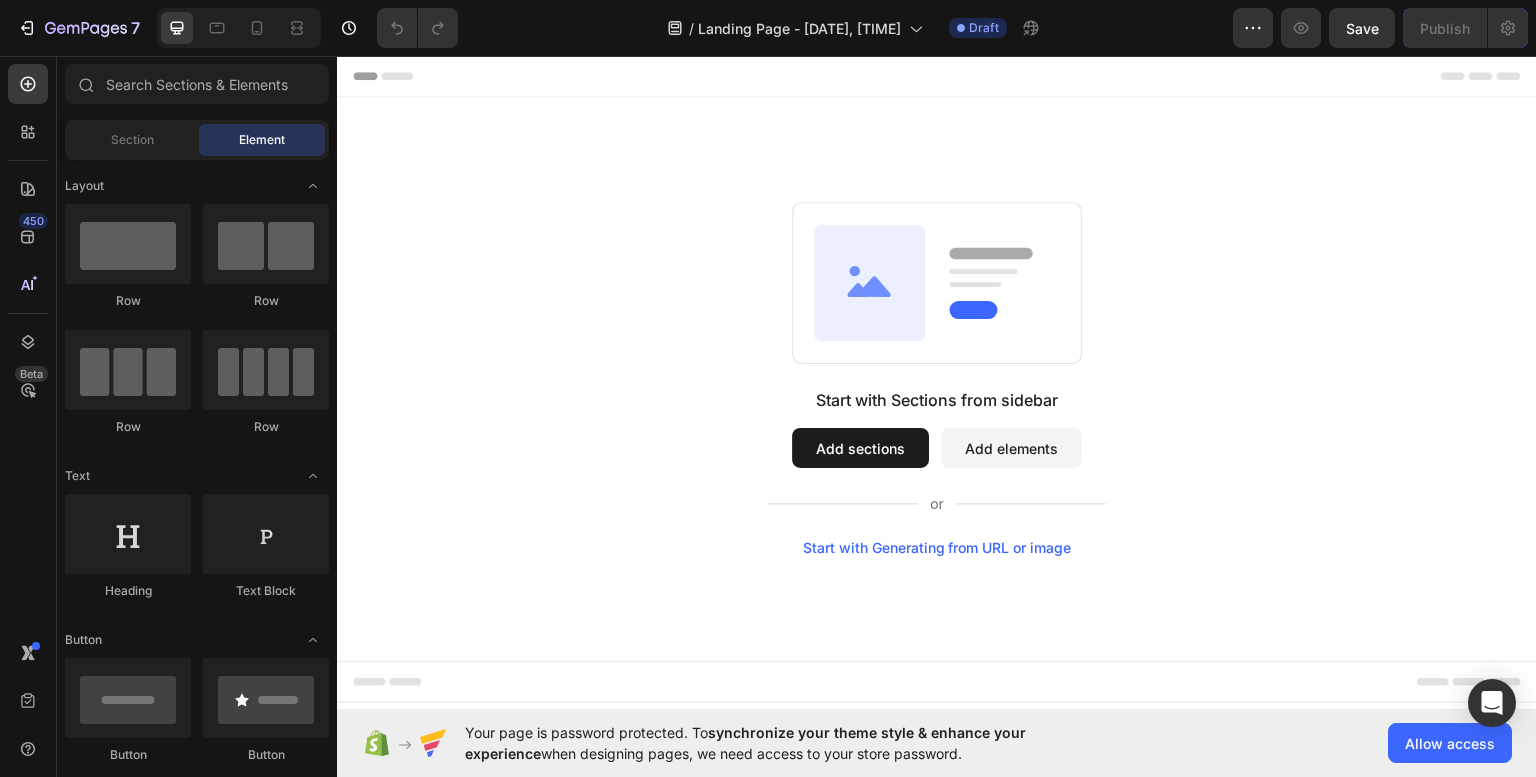 click on "Last modified a few seconds ago" at bounding box center (574, 196) 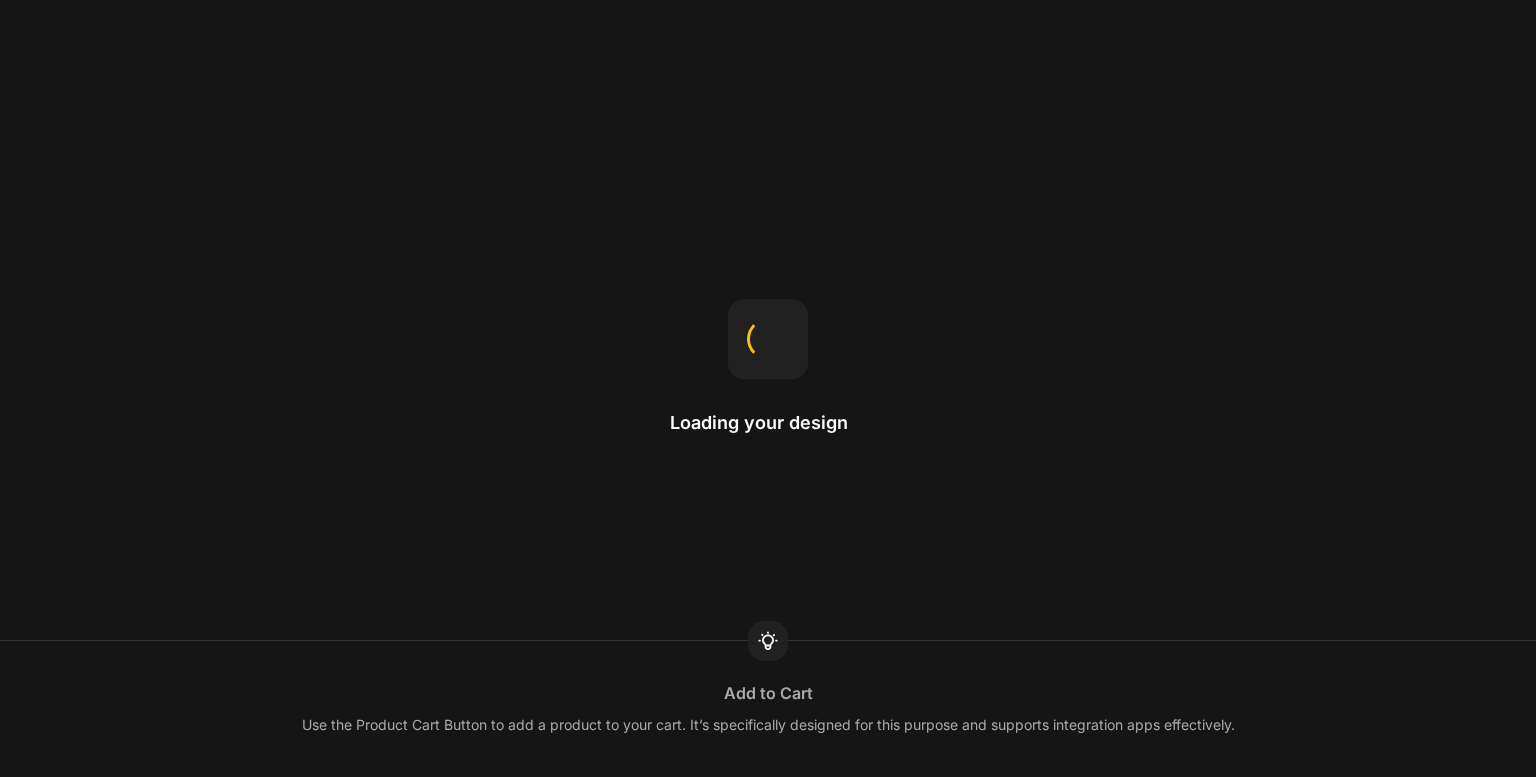 scroll, scrollTop: 0, scrollLeft: 0, axis: both 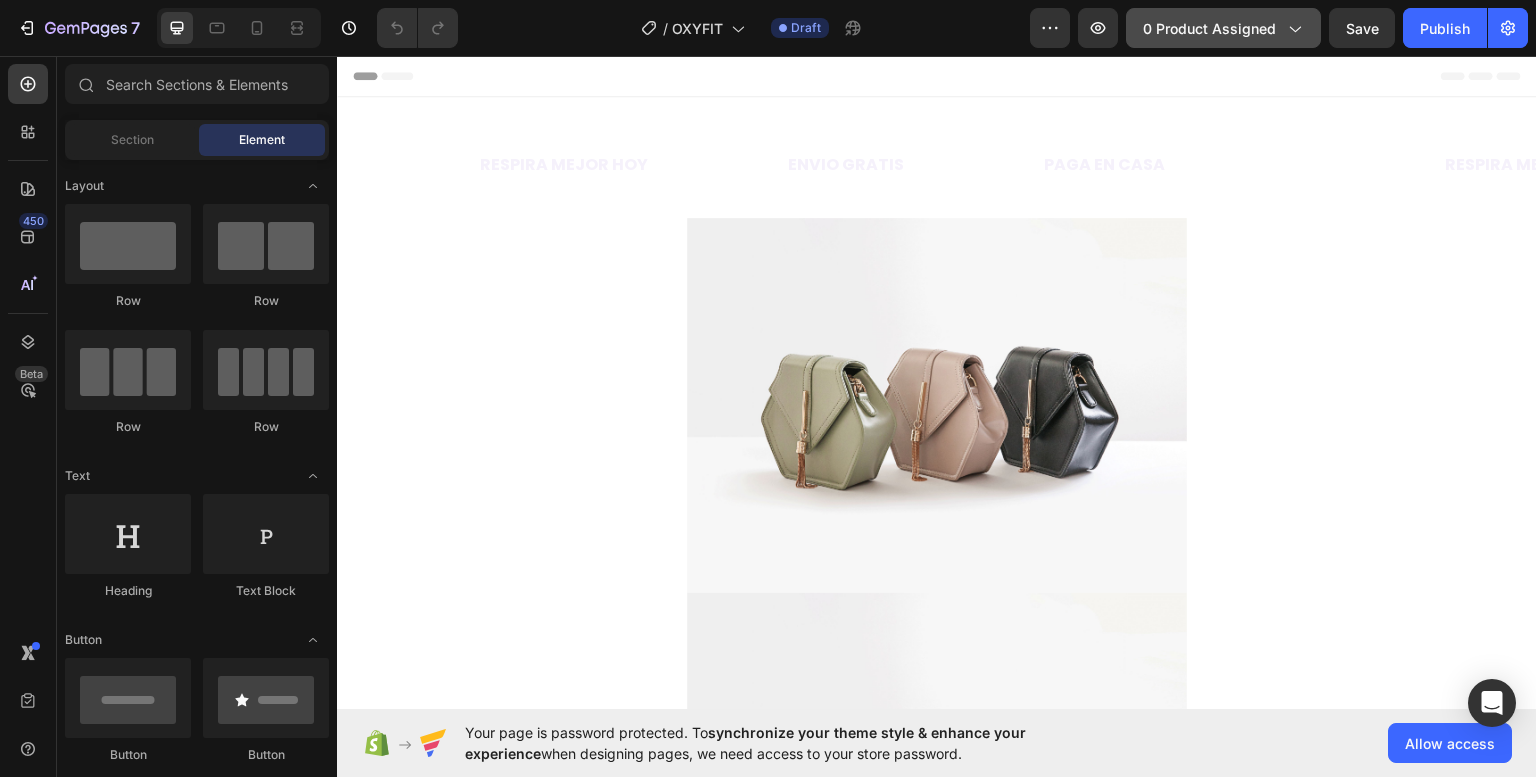 click 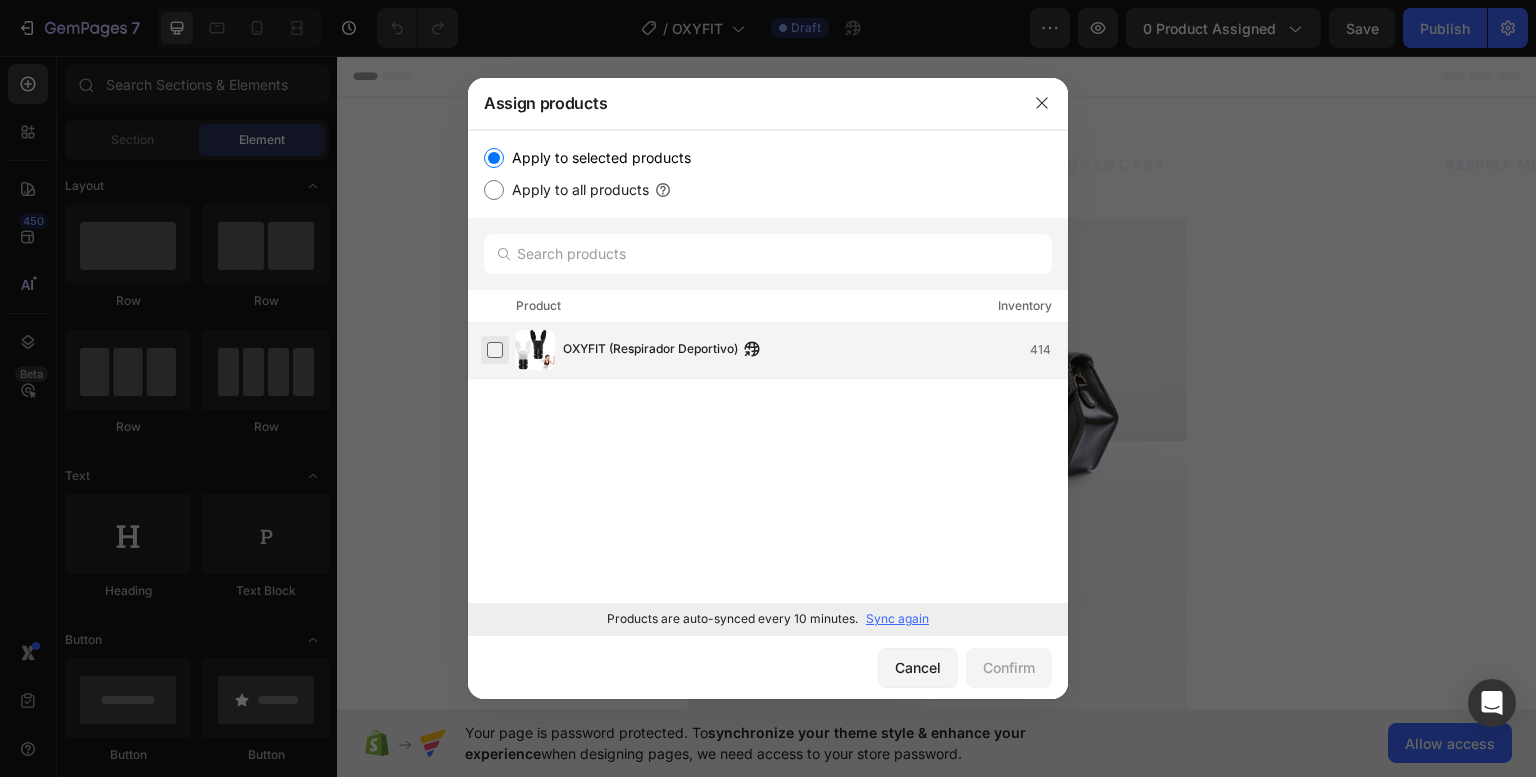 click at bounding box center (495, 350) 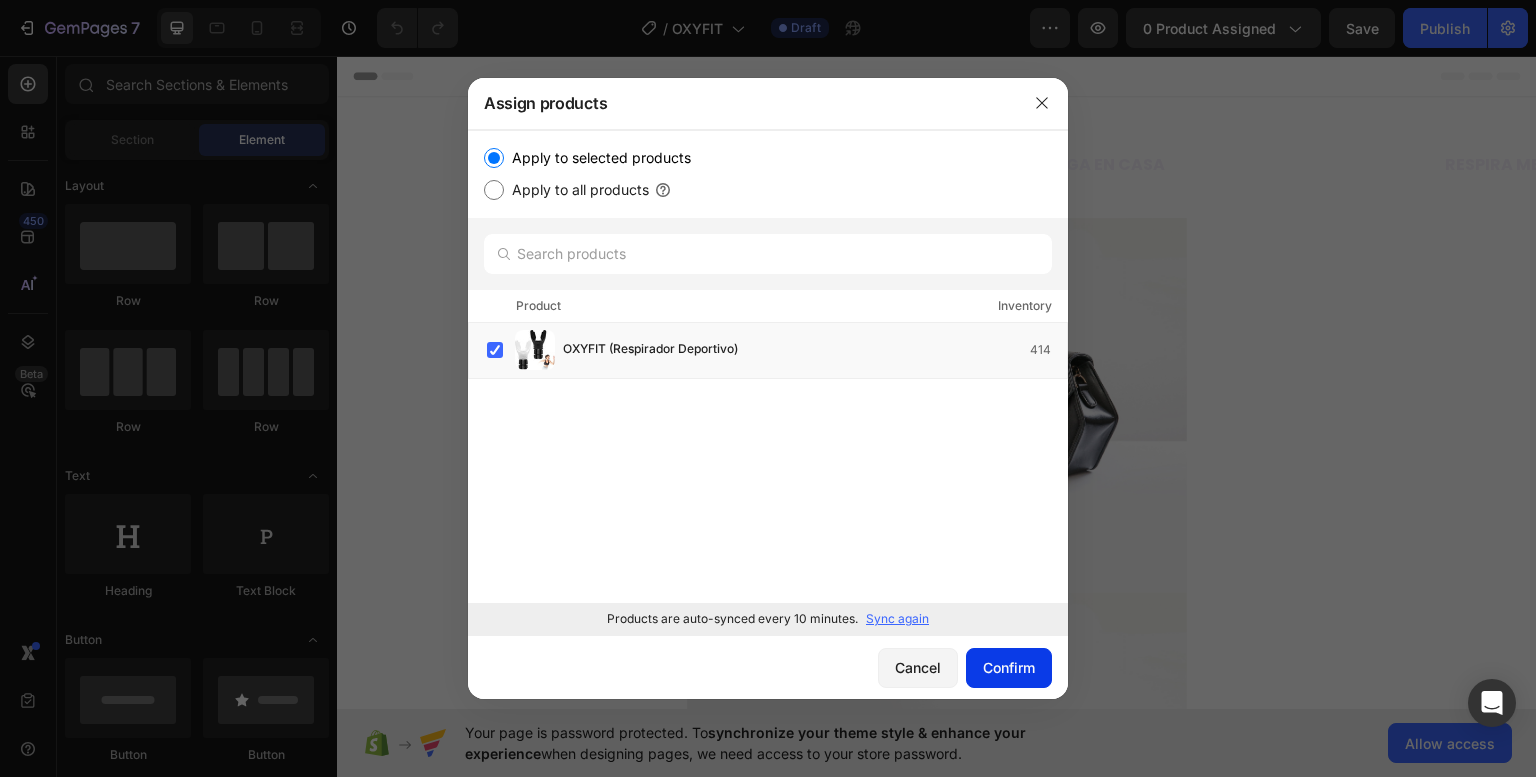 click on "Confirm" at bounding box center [1009, 667] 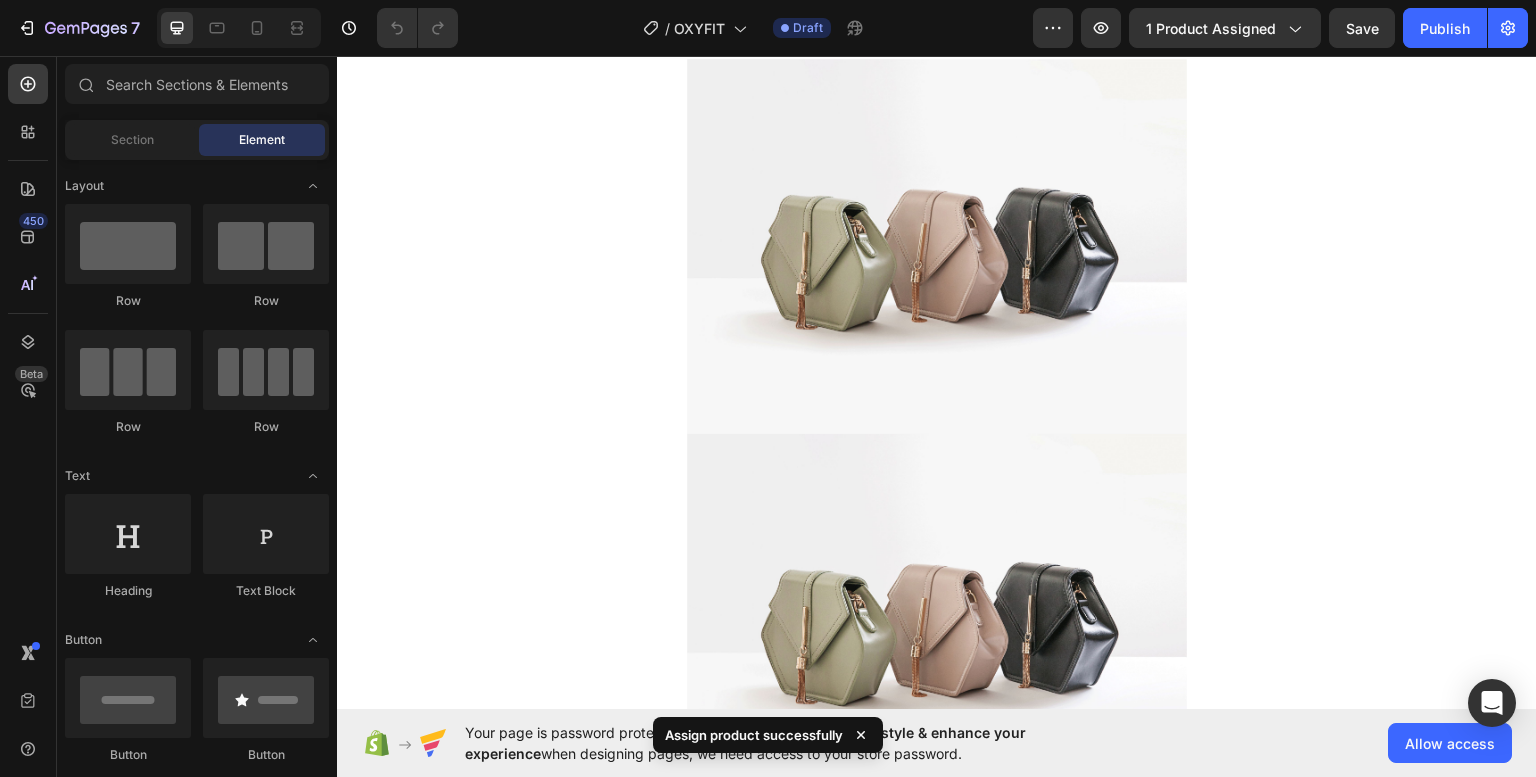 scroll, scrollTop: 0, scrollLeft: 0, axis: both 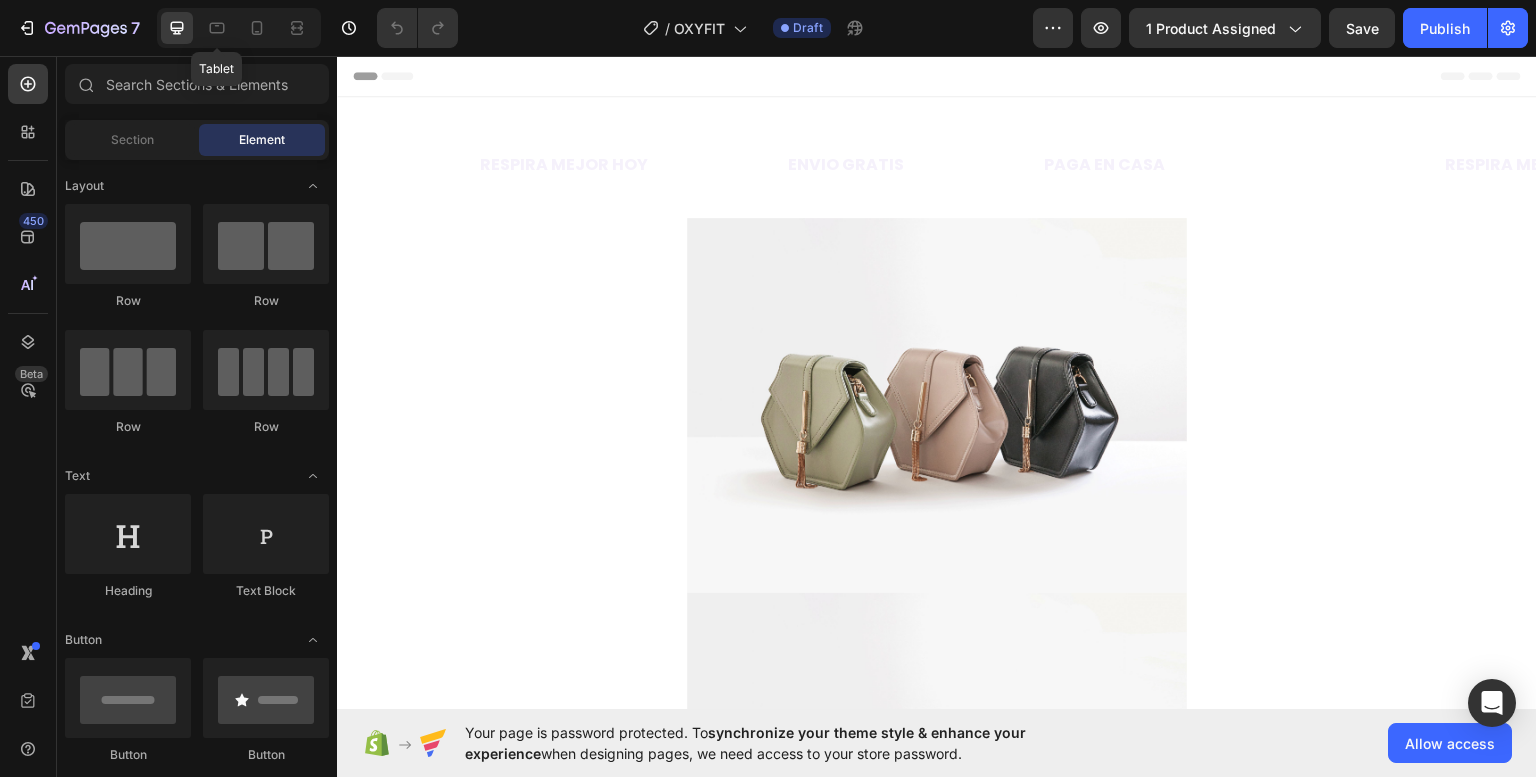 click 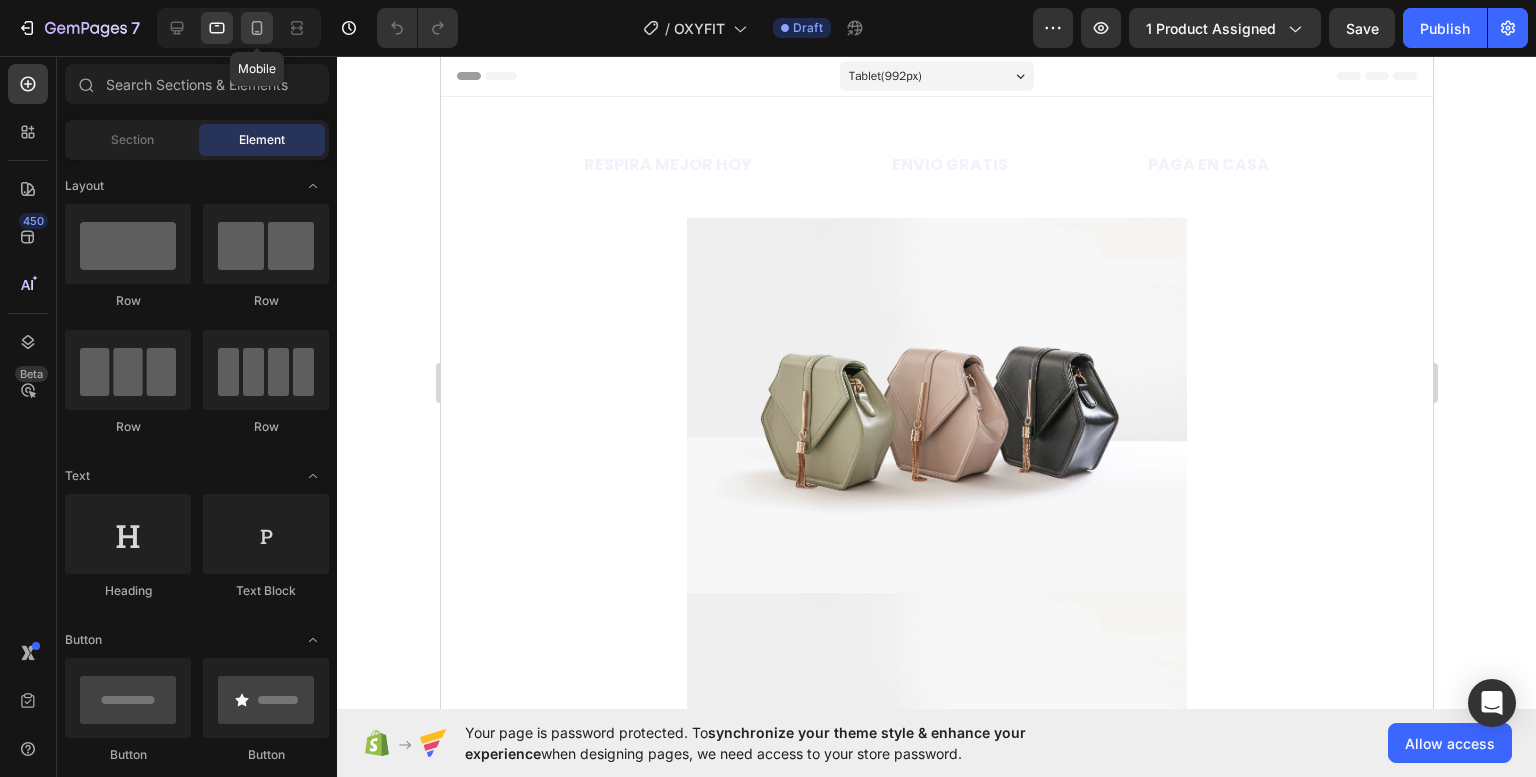 click 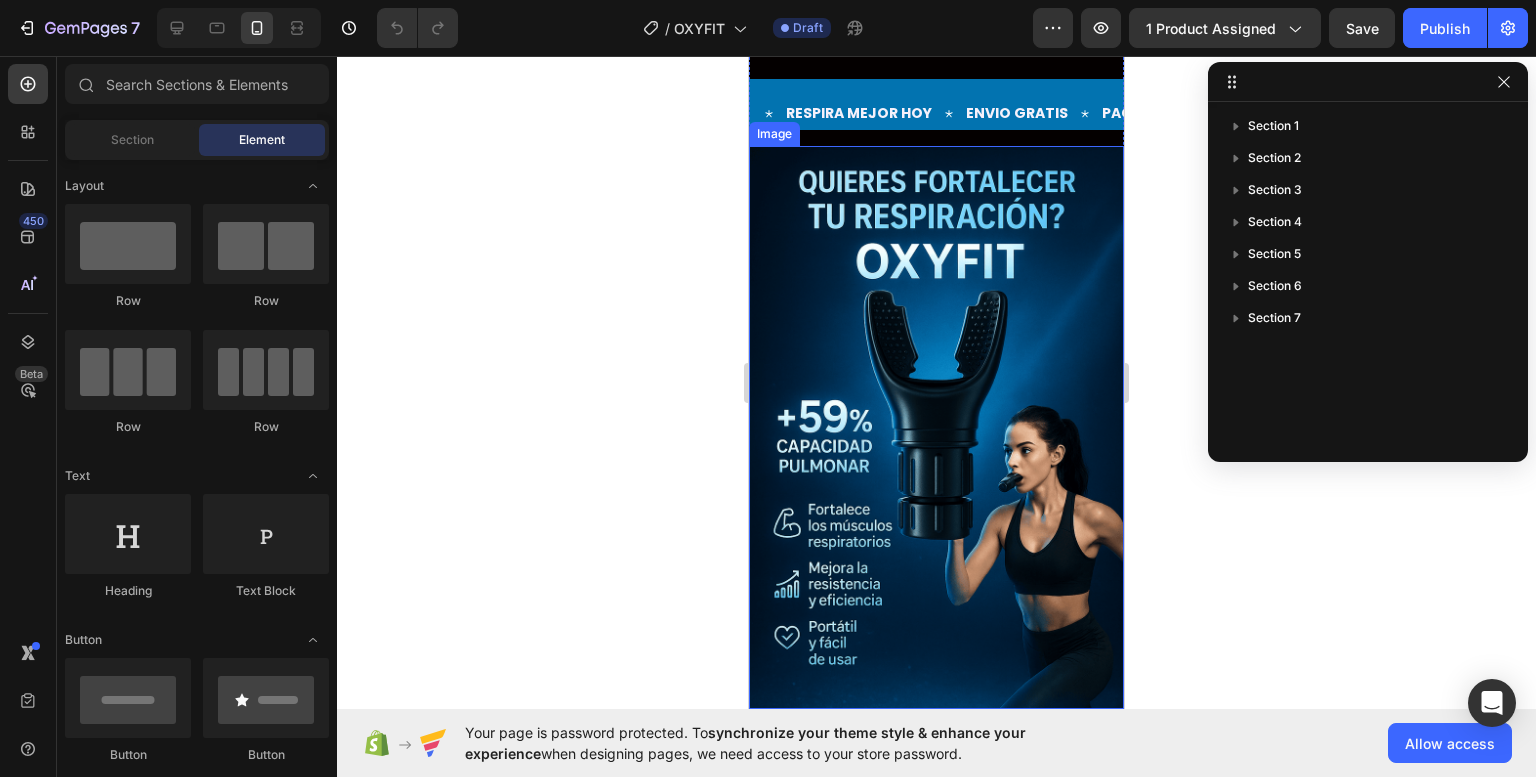 click 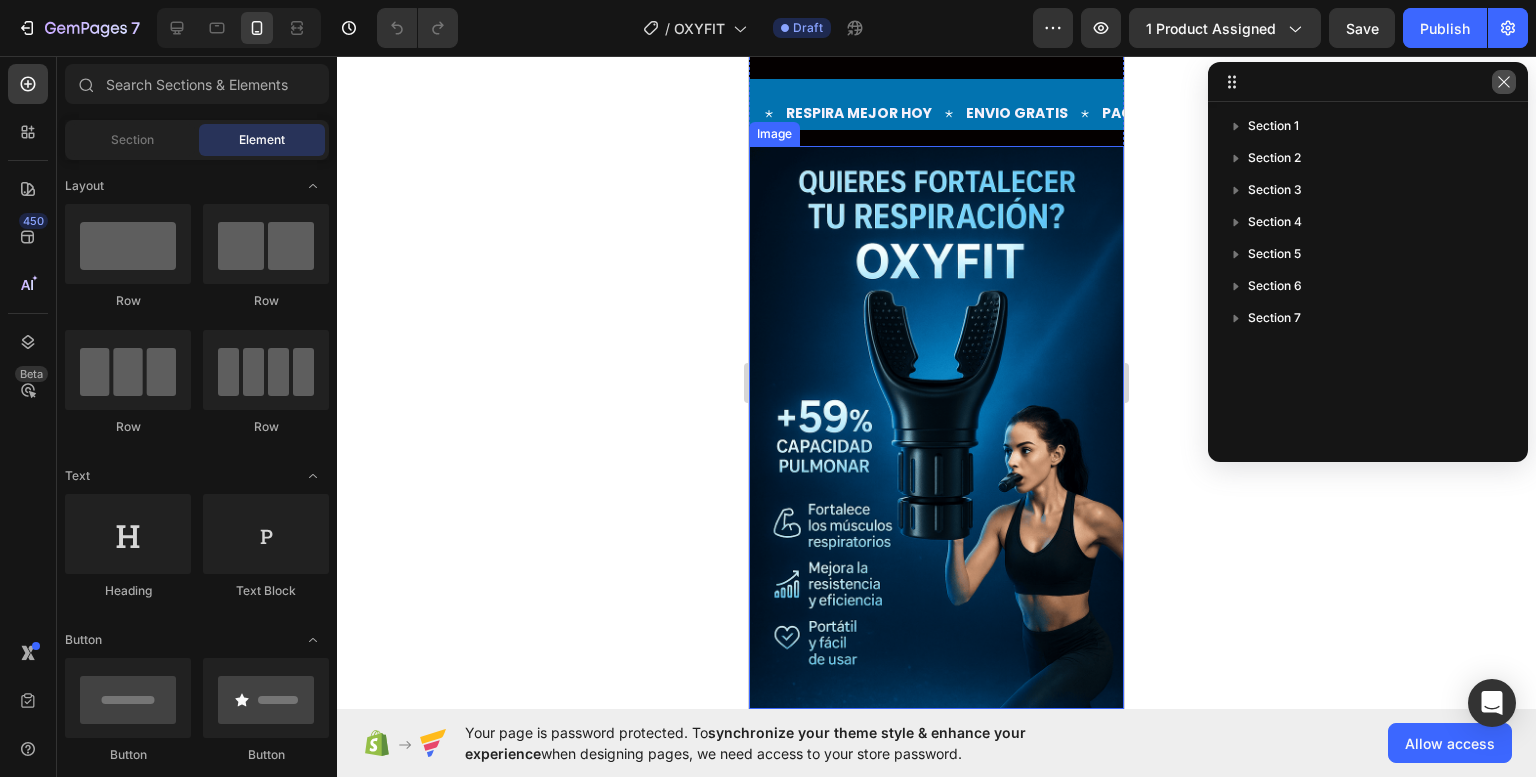 click 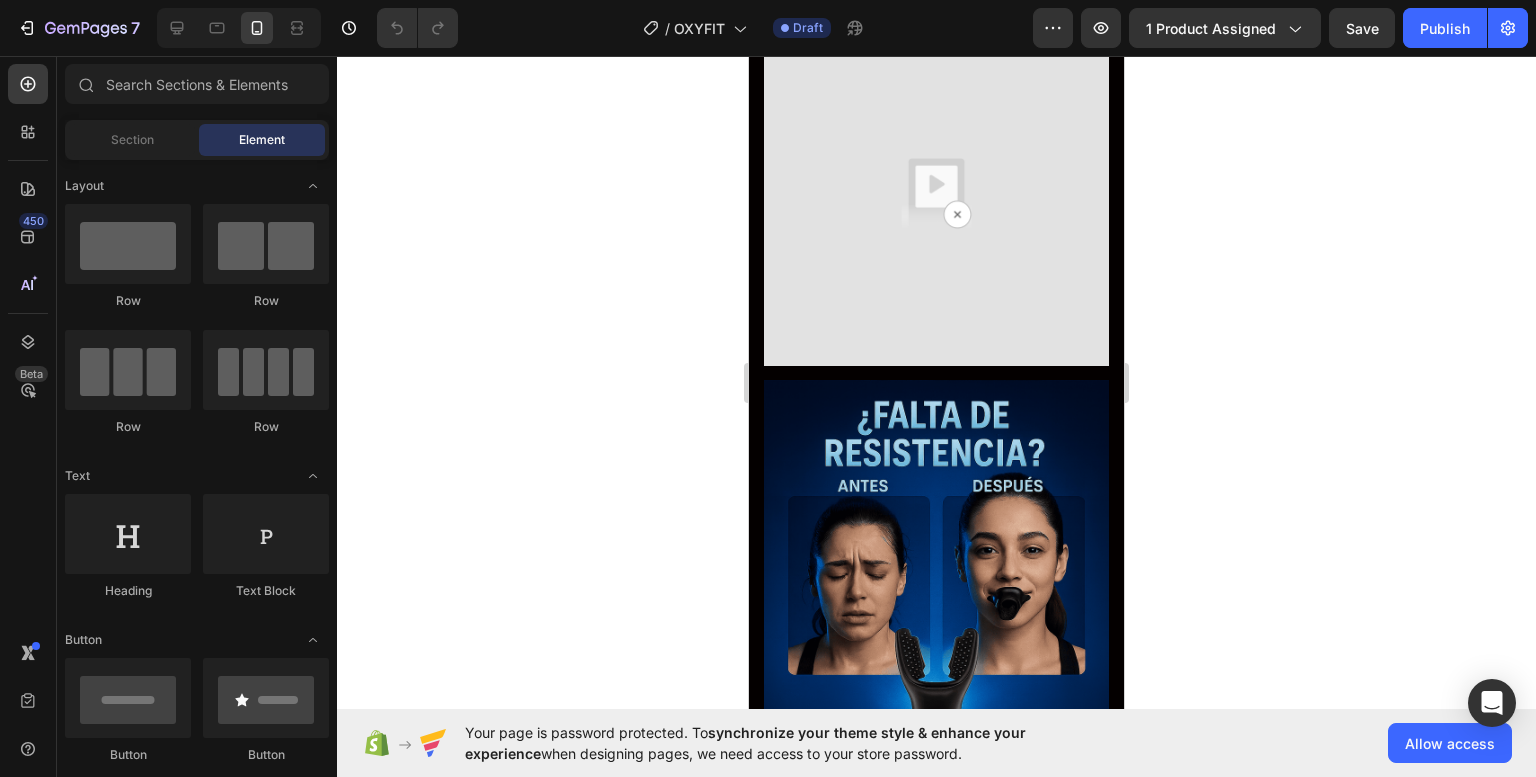 scroll, scrollTop: 1778, scrollLeft: 0, axis: vertical 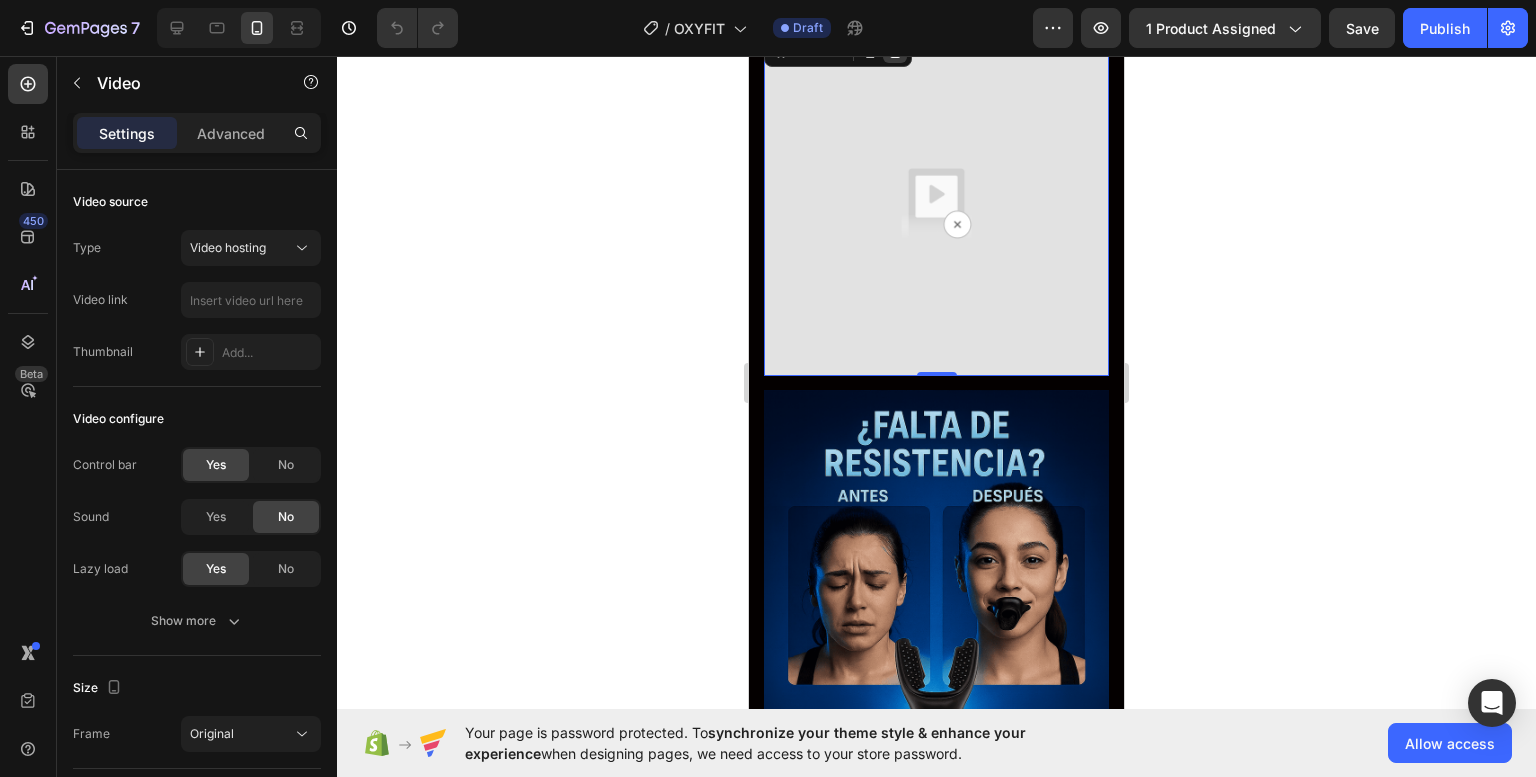 click 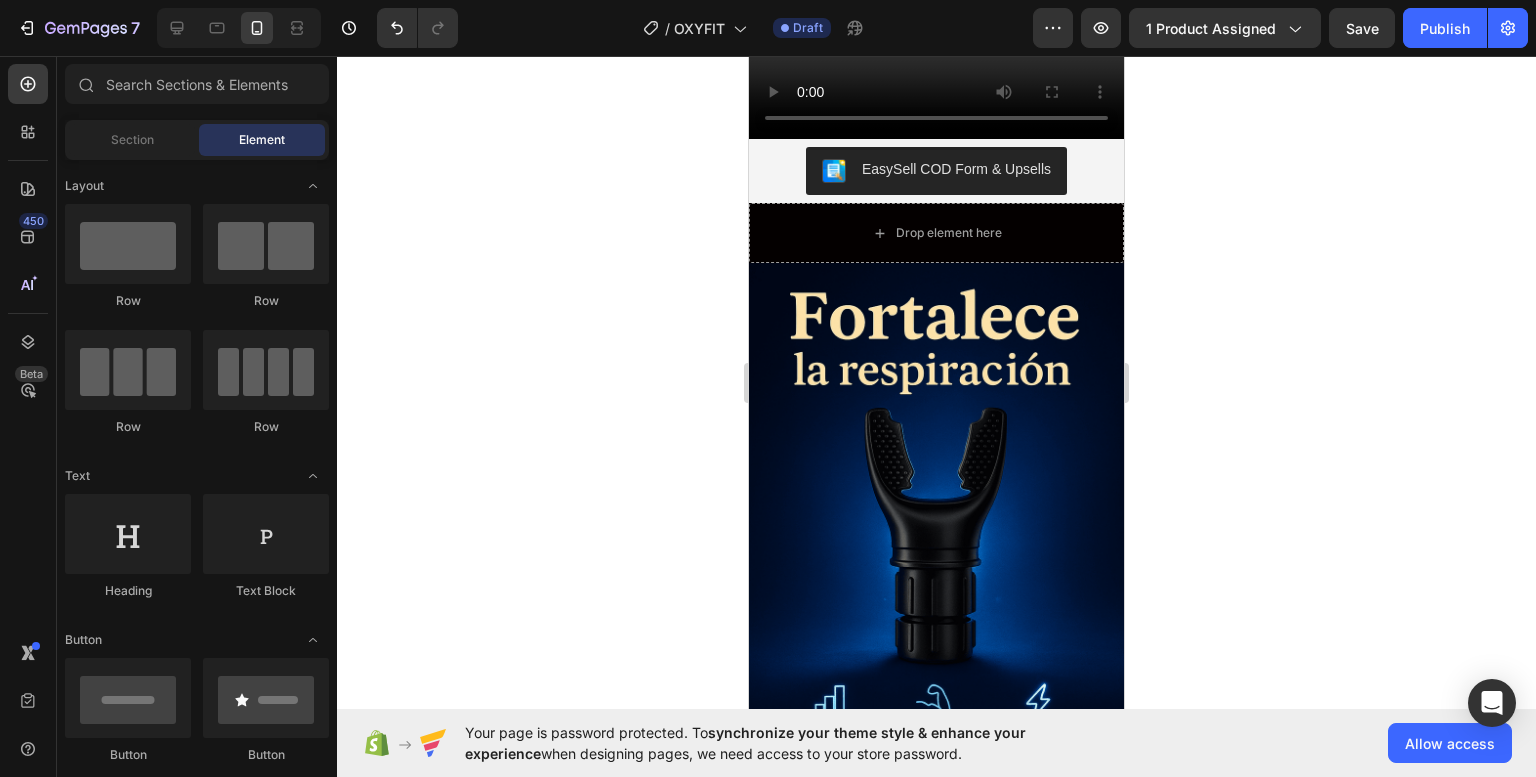 scroll, scrollTop: 3981, scrollLeft: 0, axis: vertical 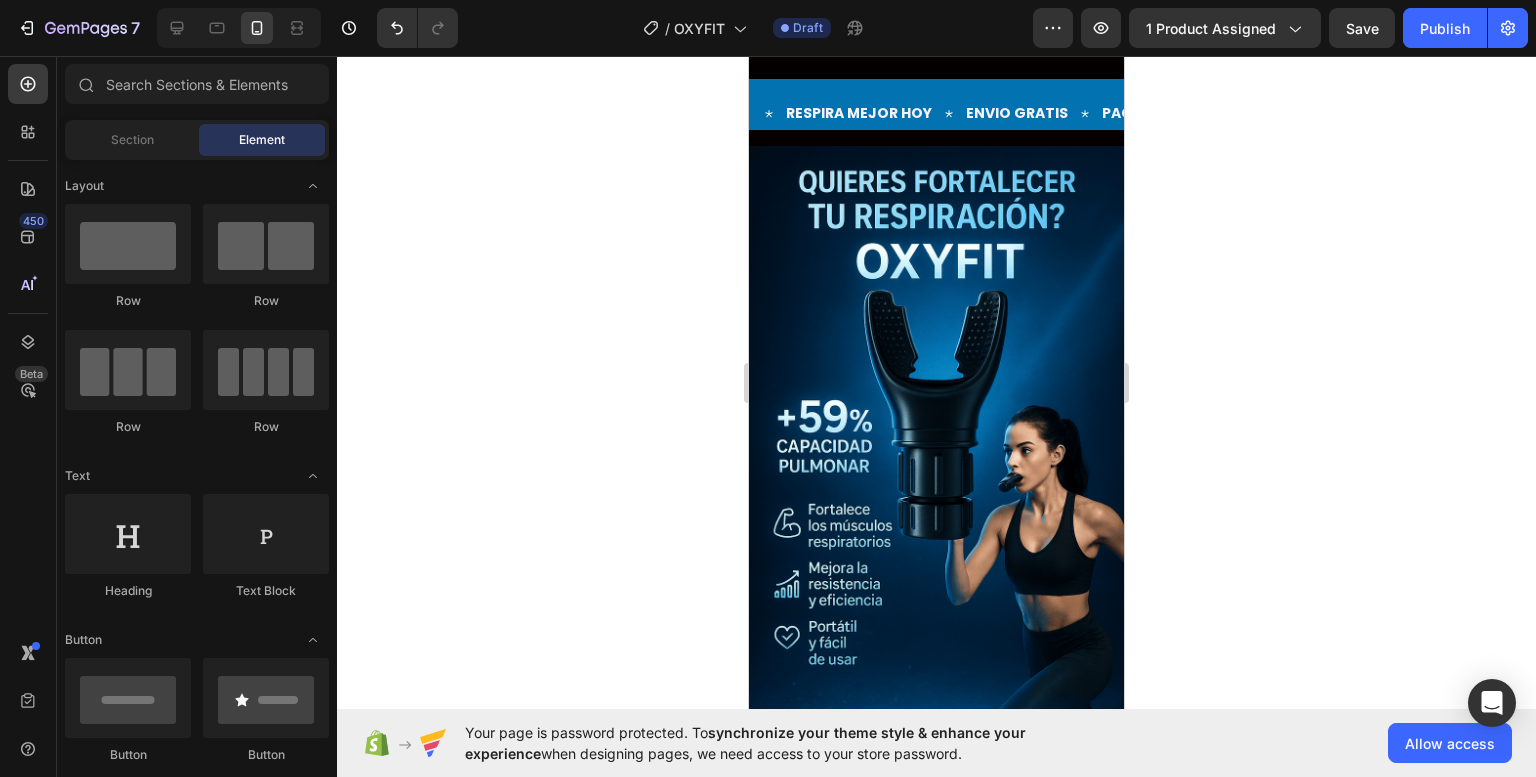 drag, startPoint x: 1117, startPoint y: 184, endPoint x: 1875, endPoint y: 136, distance: 759.51825 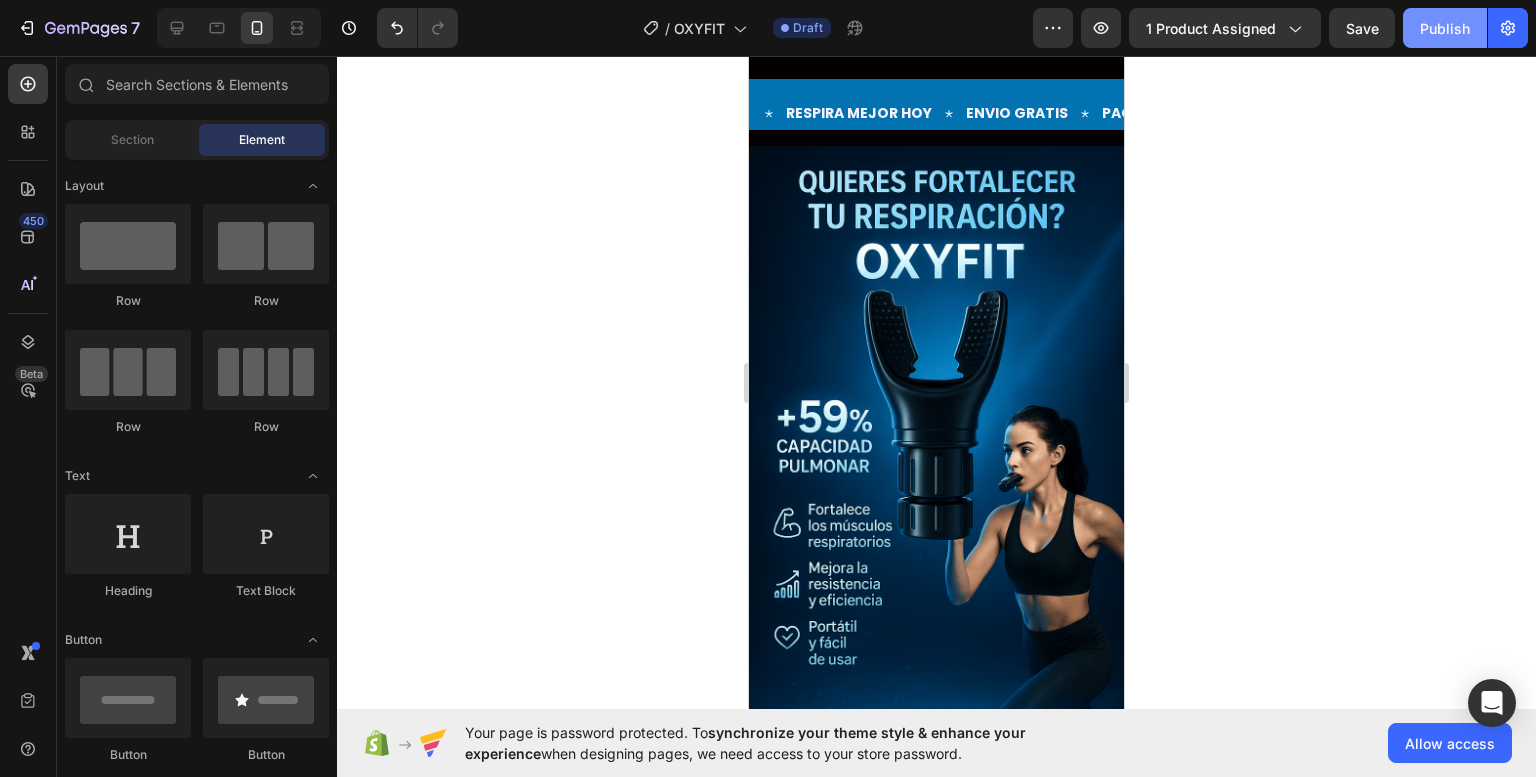click on "Publish" at bounding box center (1445, 28) 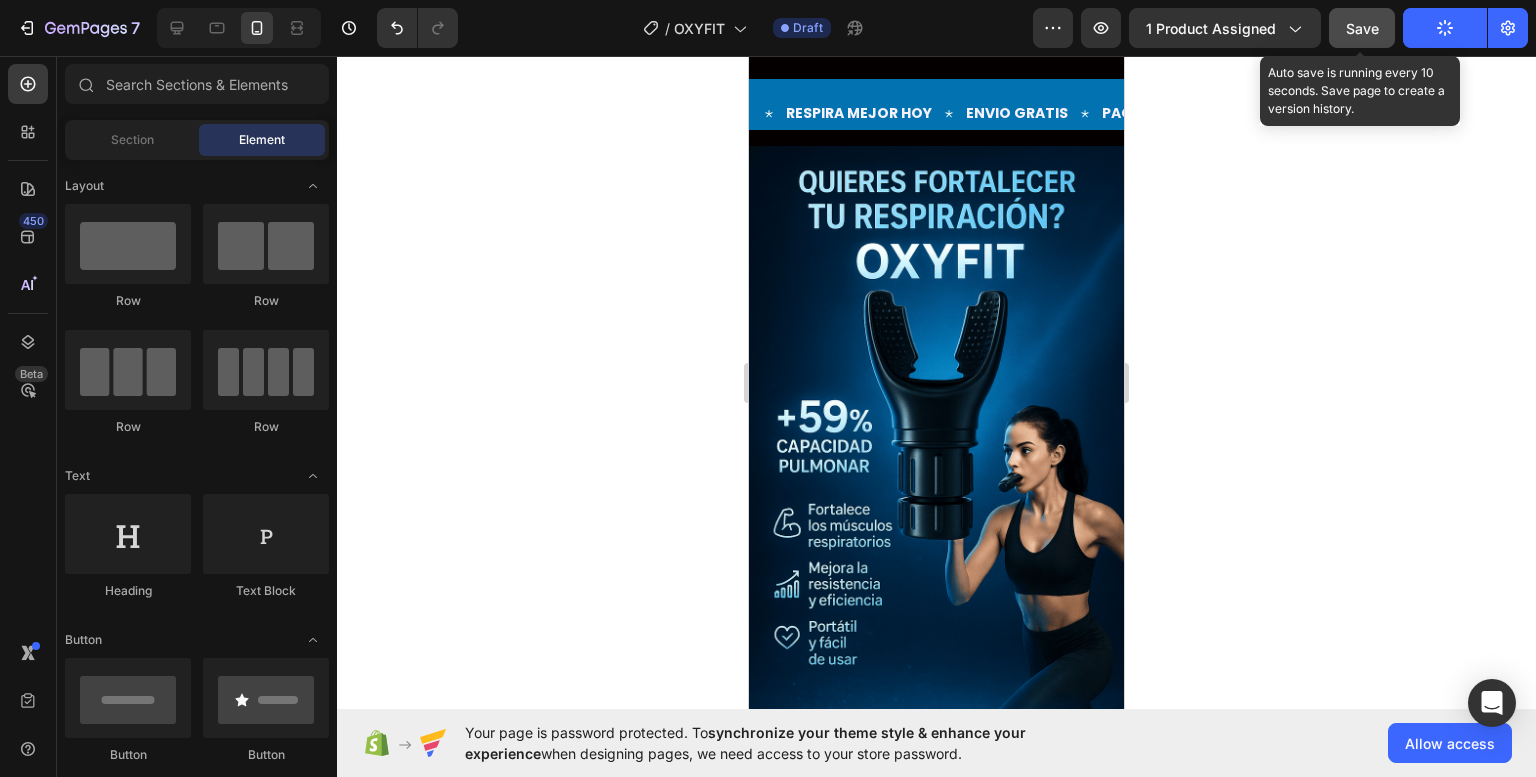 click on "Save" at bounding box center (1362, 28) 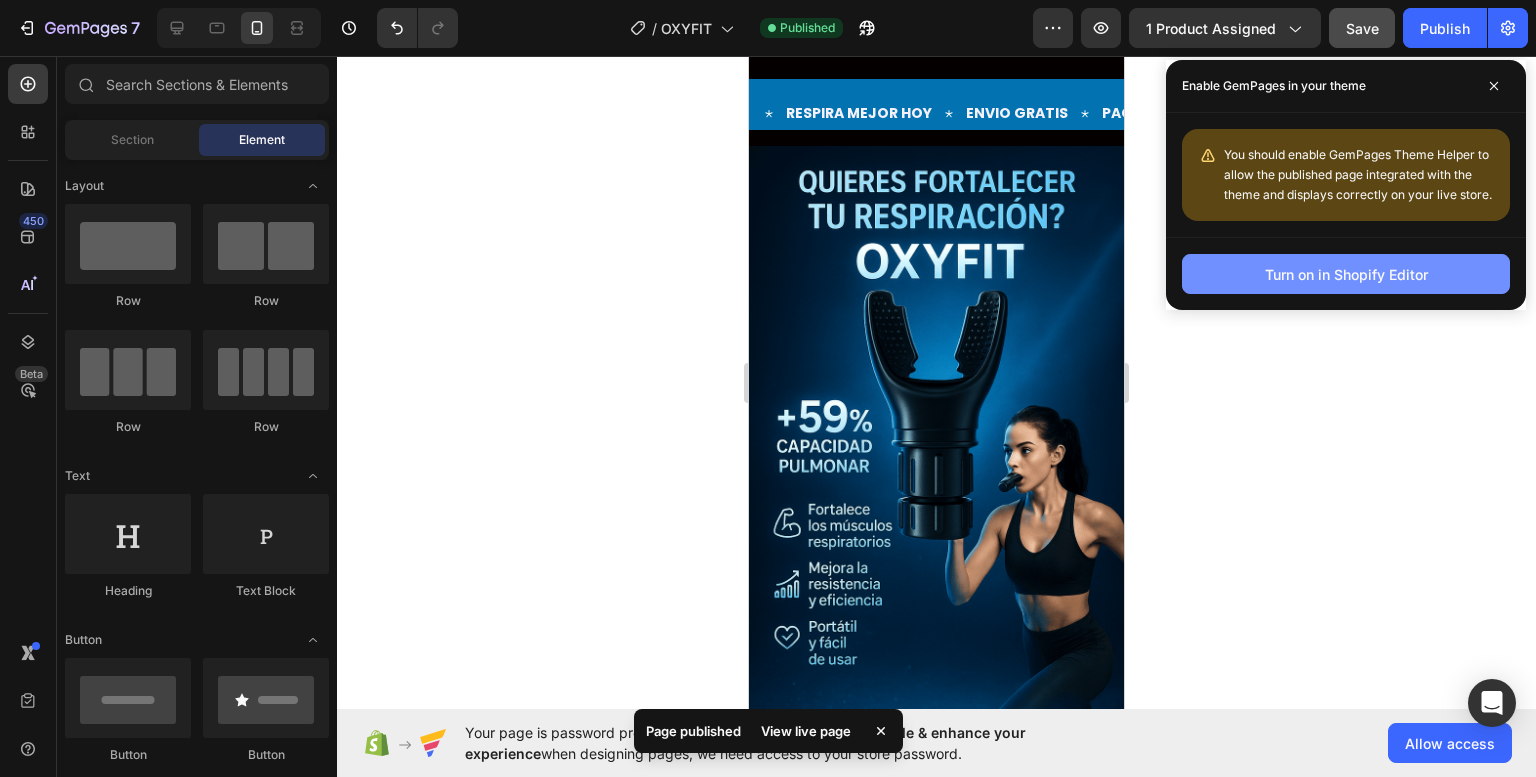 click on "Turn on in Shopify Editor" at bounding box center [1346, 274] 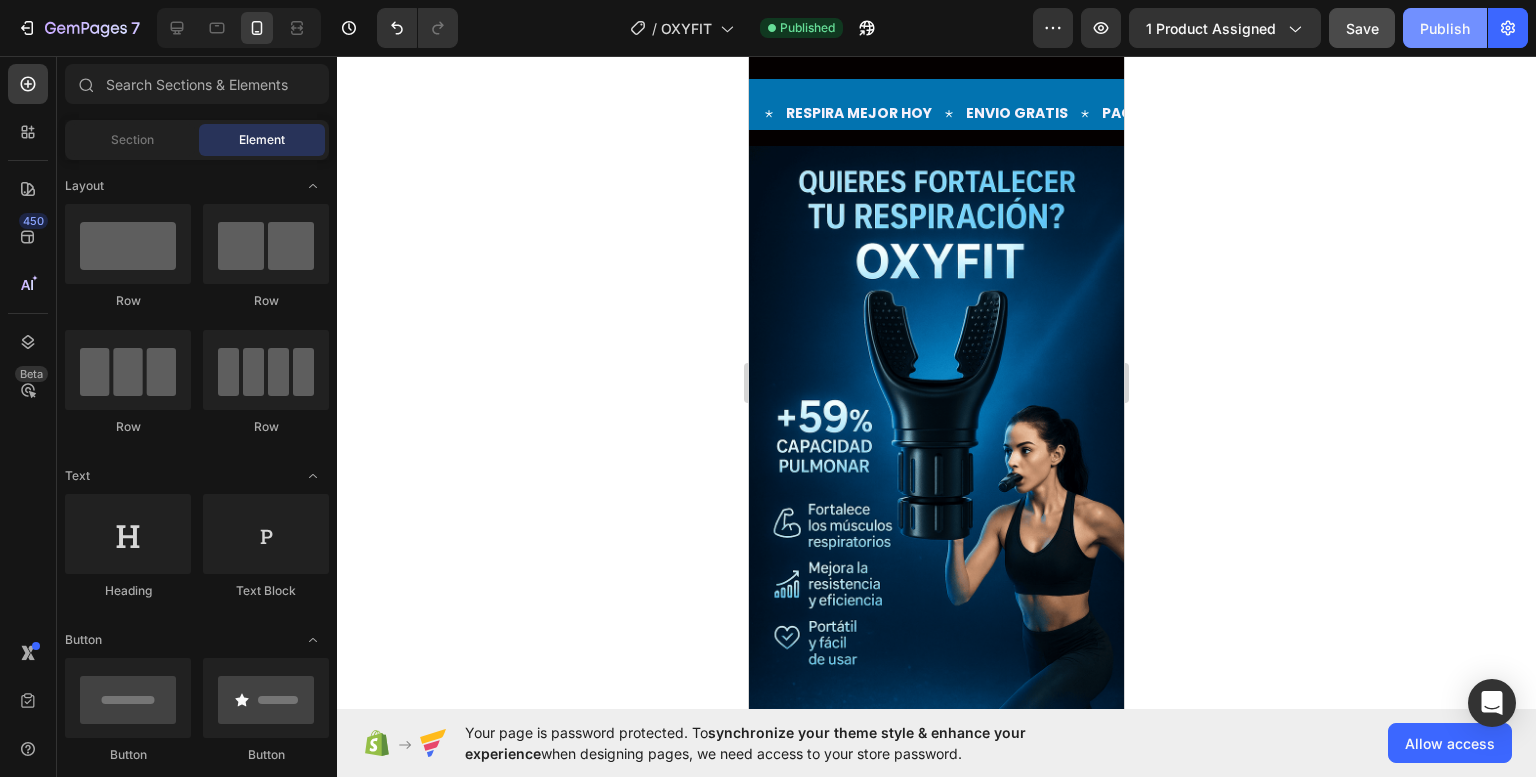 click on "Publish" at bounding box center (1445, 28) 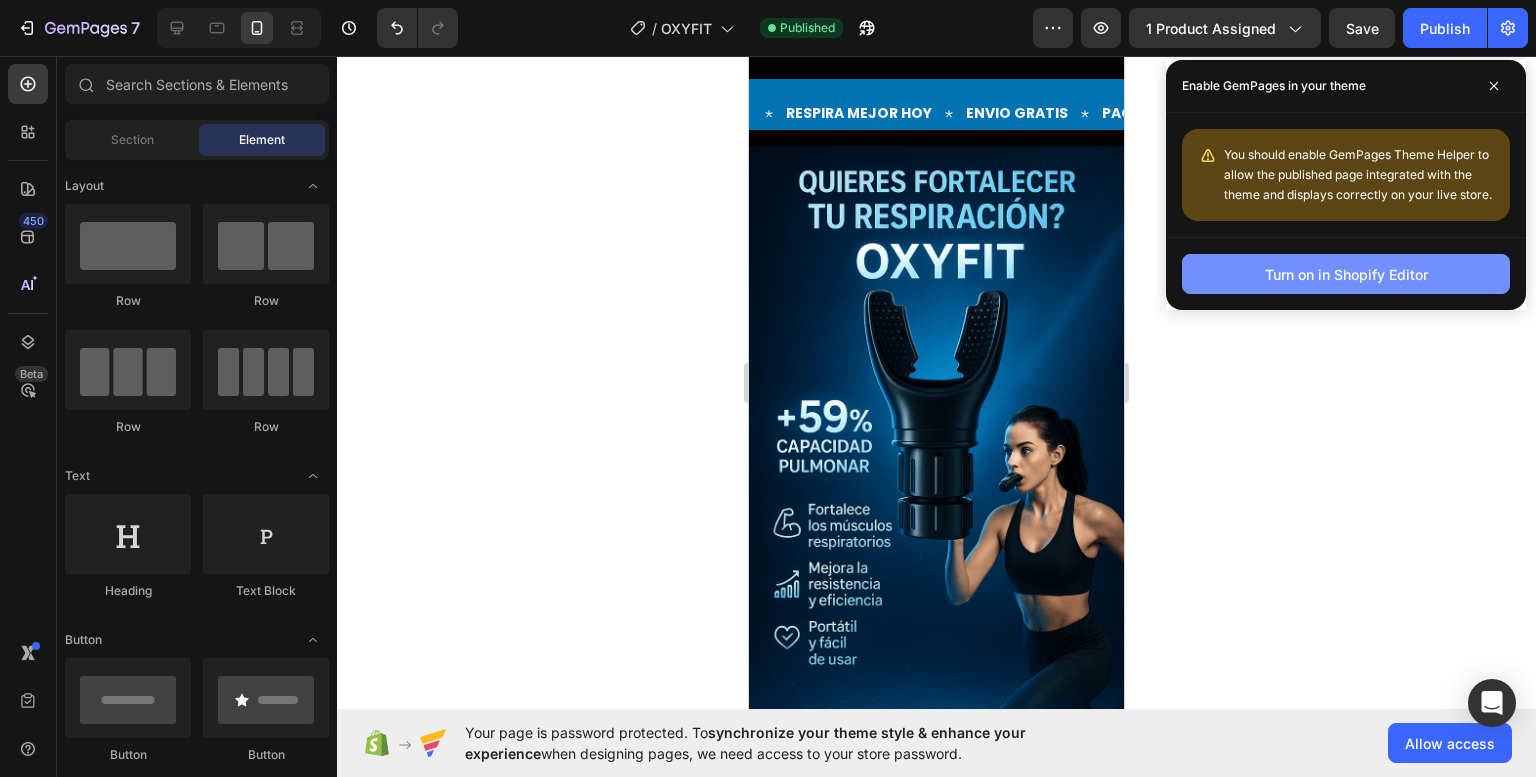 click on "Turn on in Shopify Editor" at bounding box center (1346, 274) 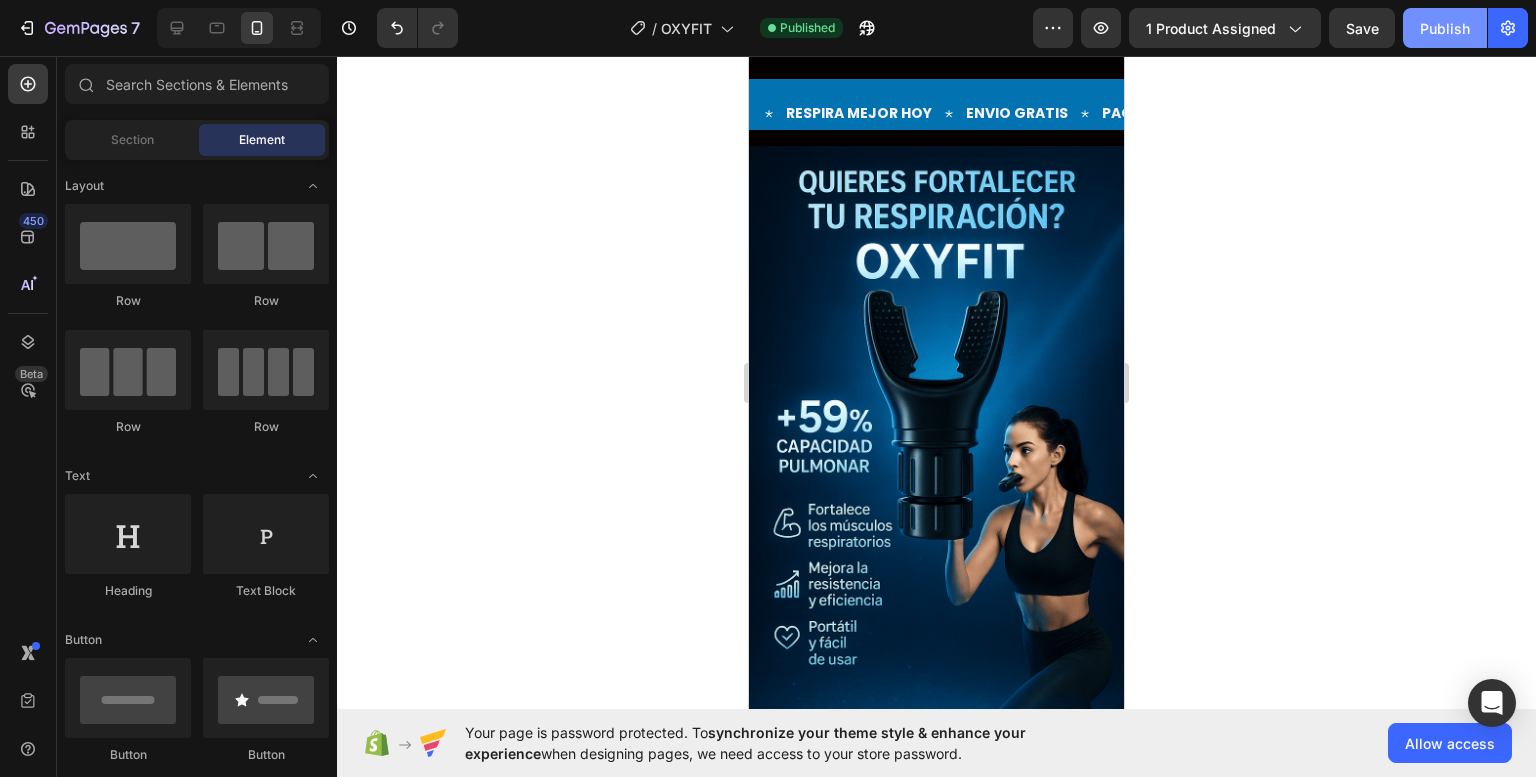 click on "Publish" at bounding box center (1445, 28) 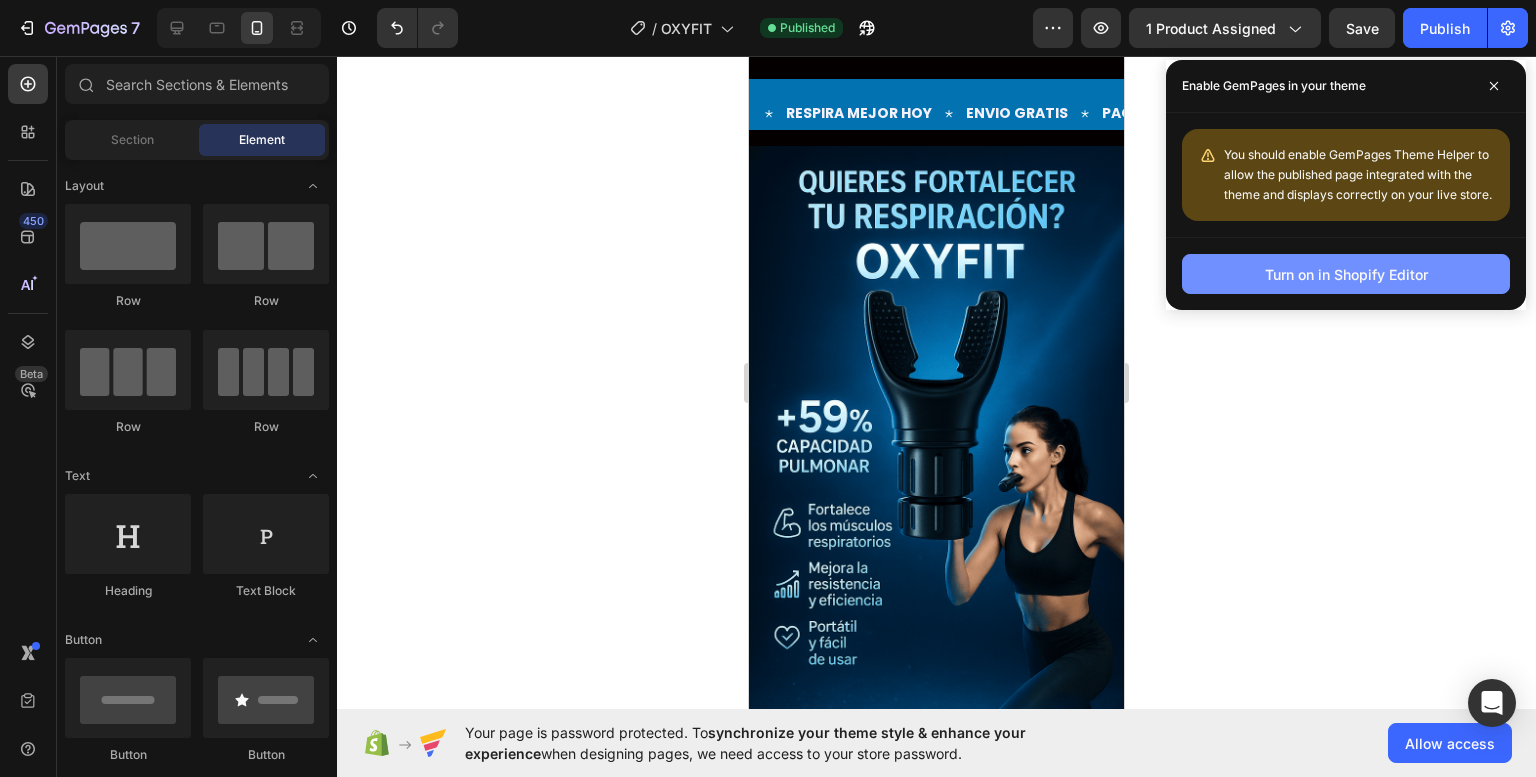 click on "Turn on in Shopify Editor" at bounding box center (1346, 274) 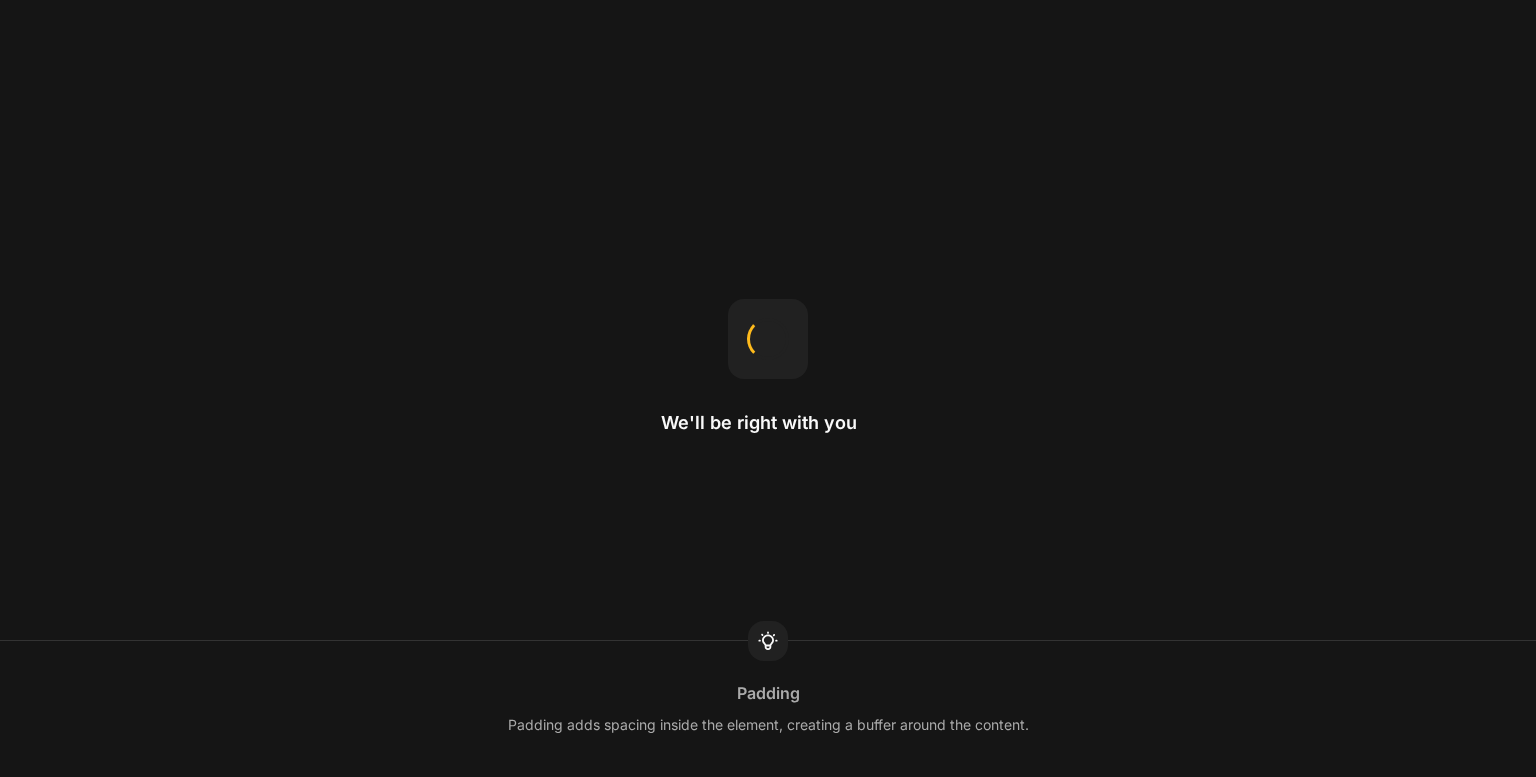 scroll, scrollTop: 0, scrollLeft: 0, axis: both 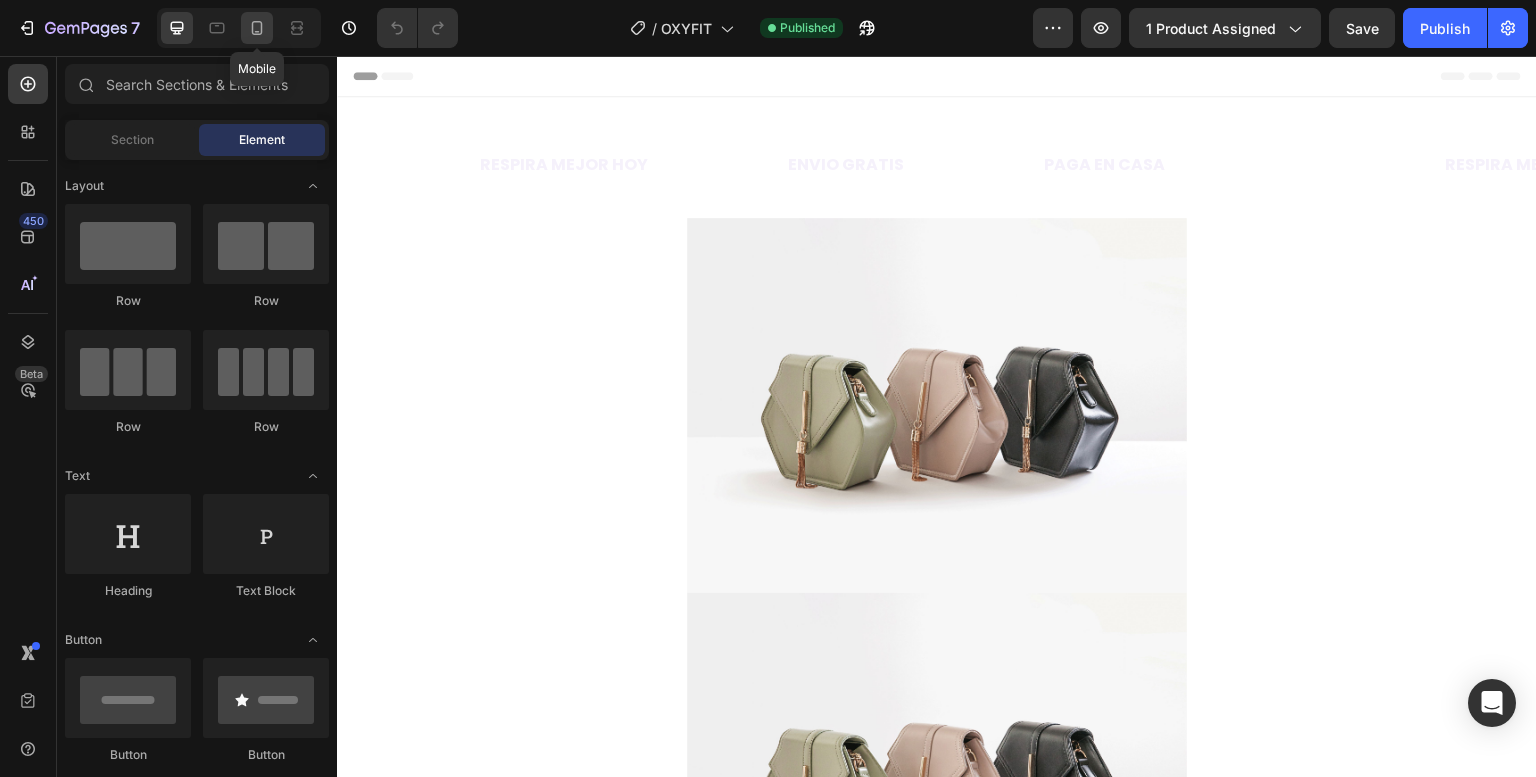 click 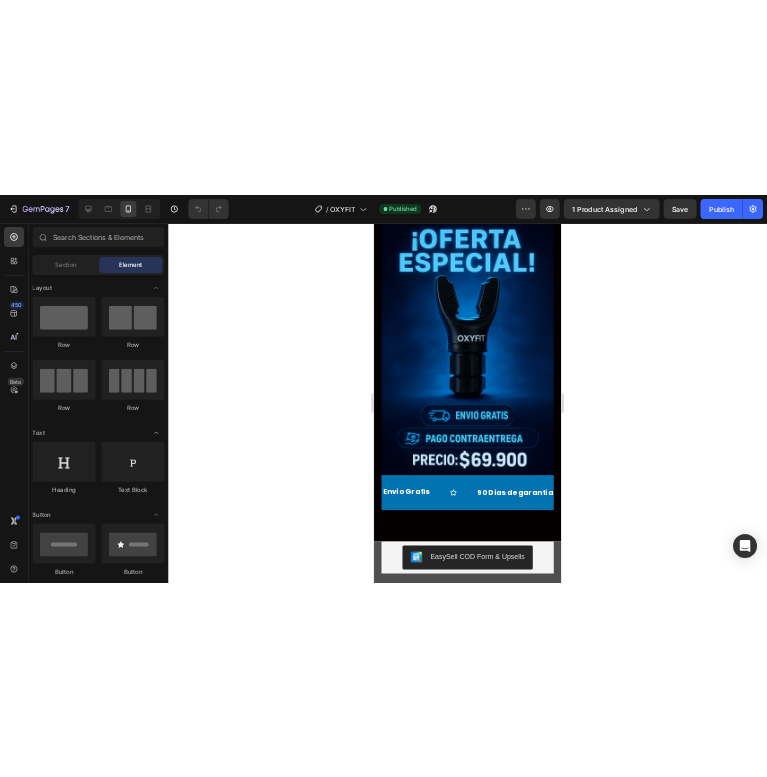 scroll, scrollTop: 6100, scrollLeft: 0, axis: vertical 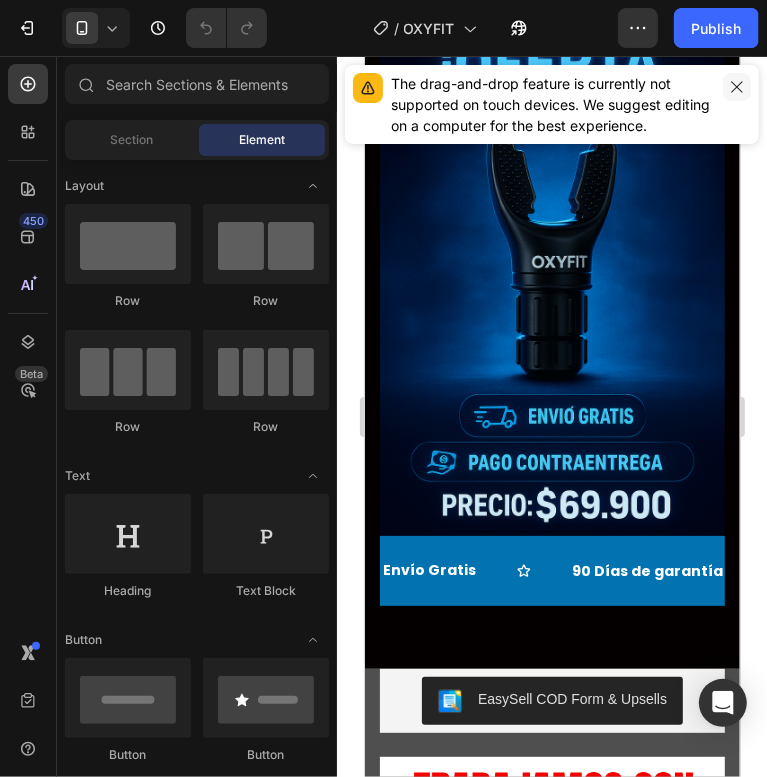 click 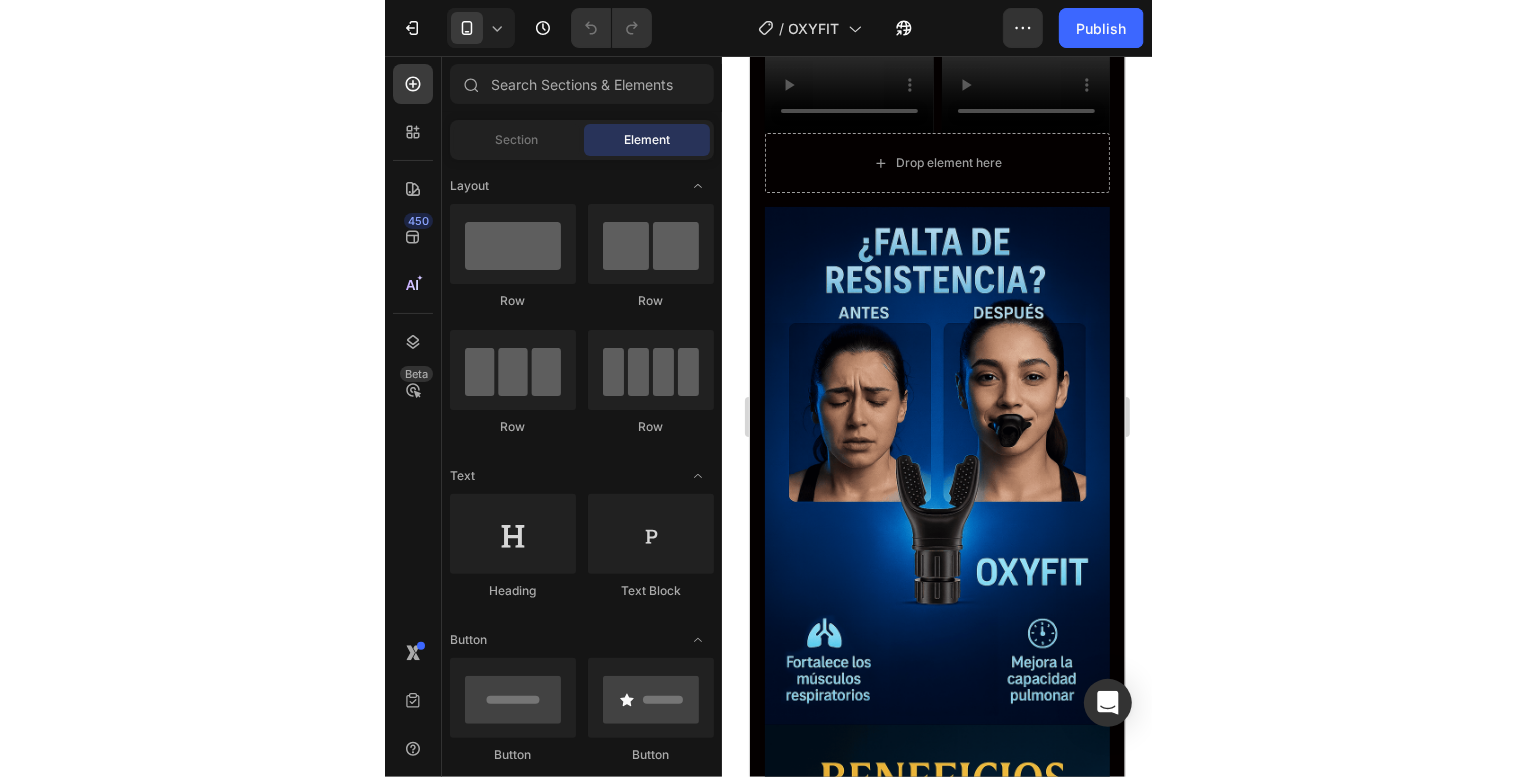scroll, scrollTop: 597, scrollLeft: 0, axis: vertical 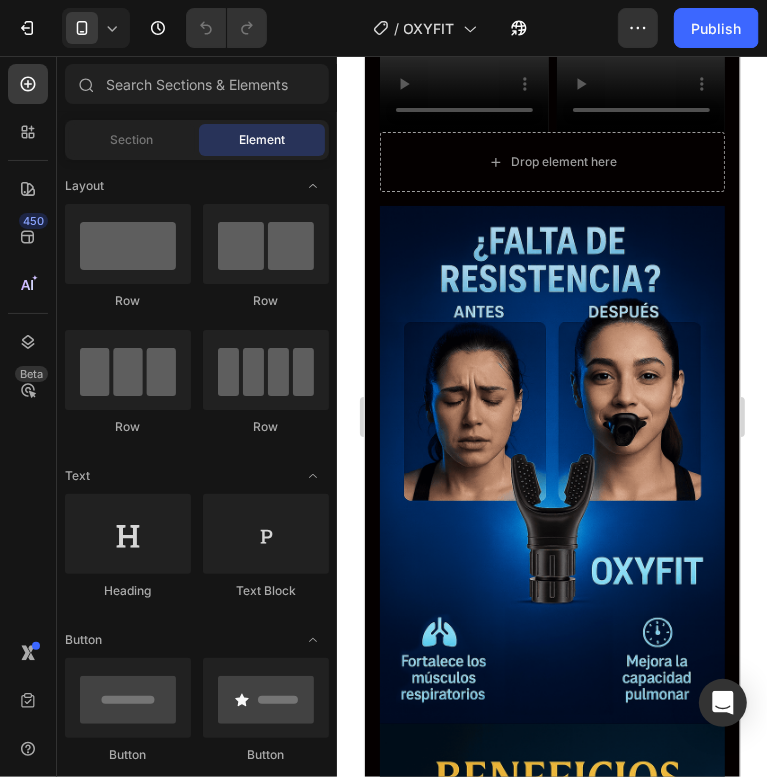 click at bounding box center (551, -452) 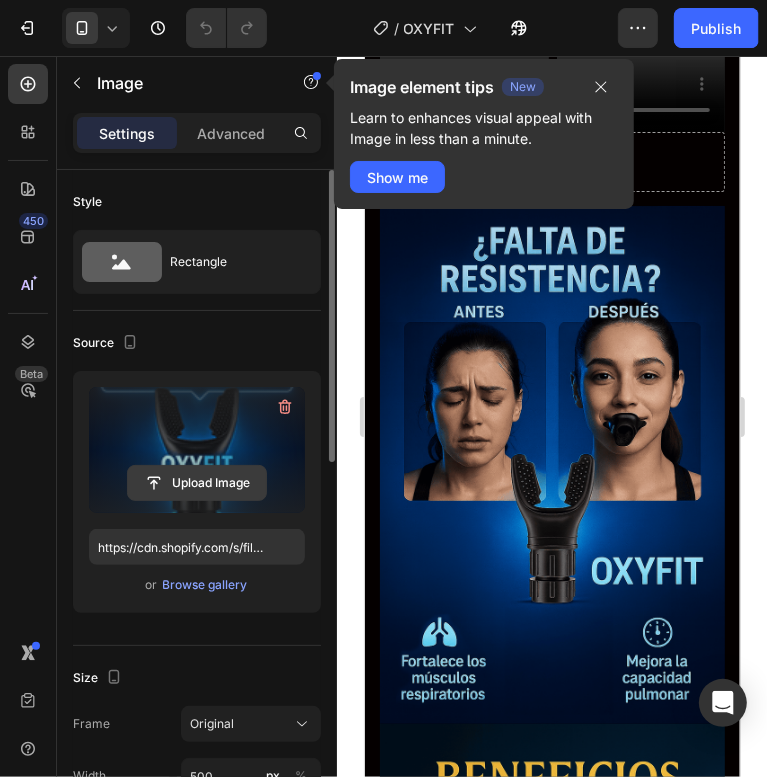 click 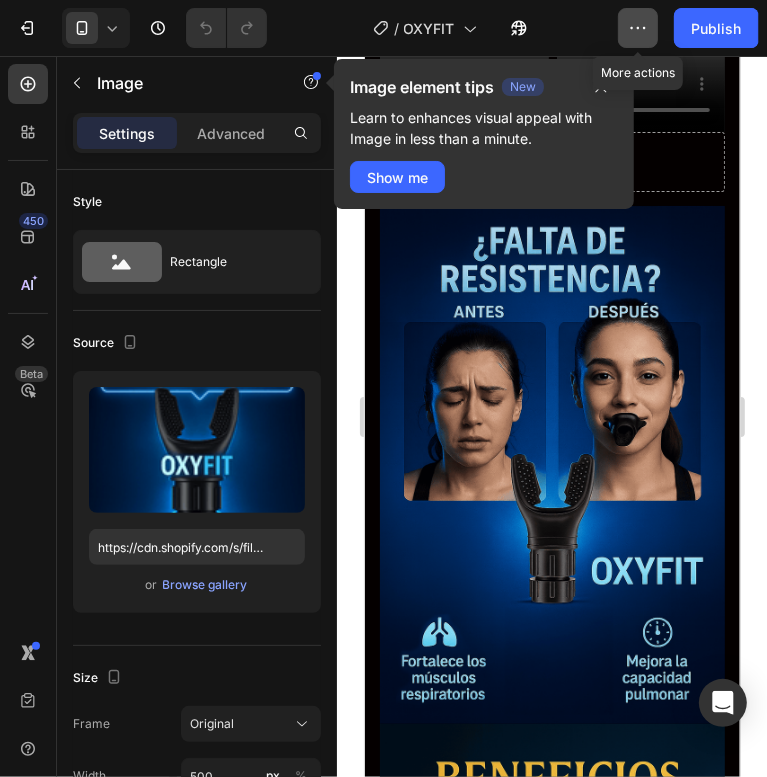click 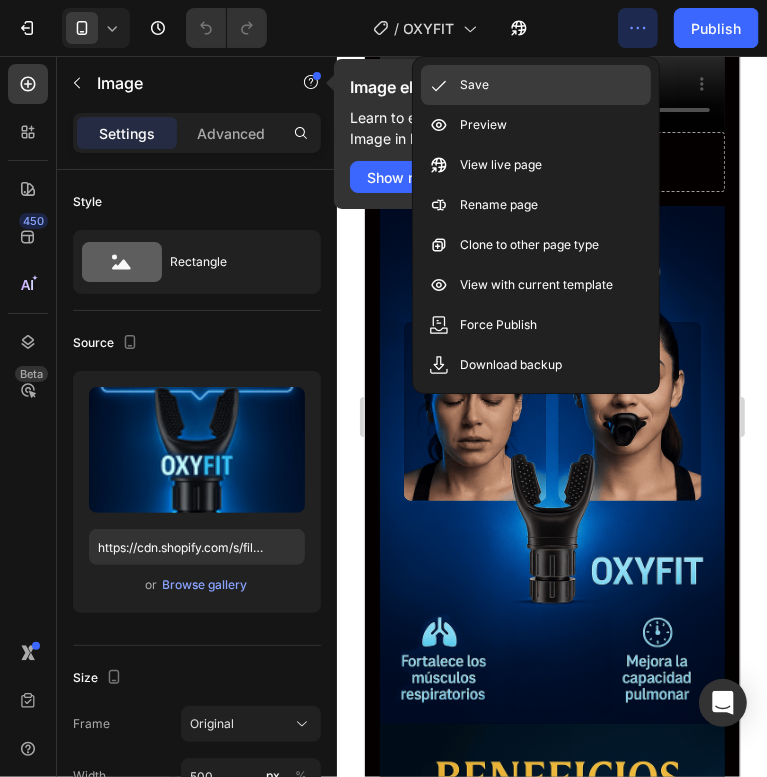 click on "Save" 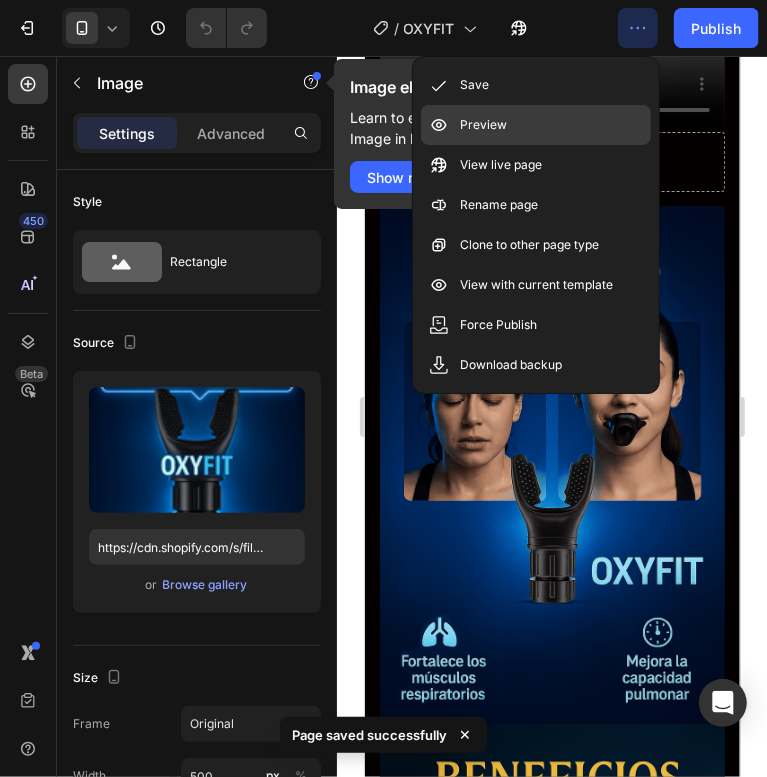 click on "Preview" 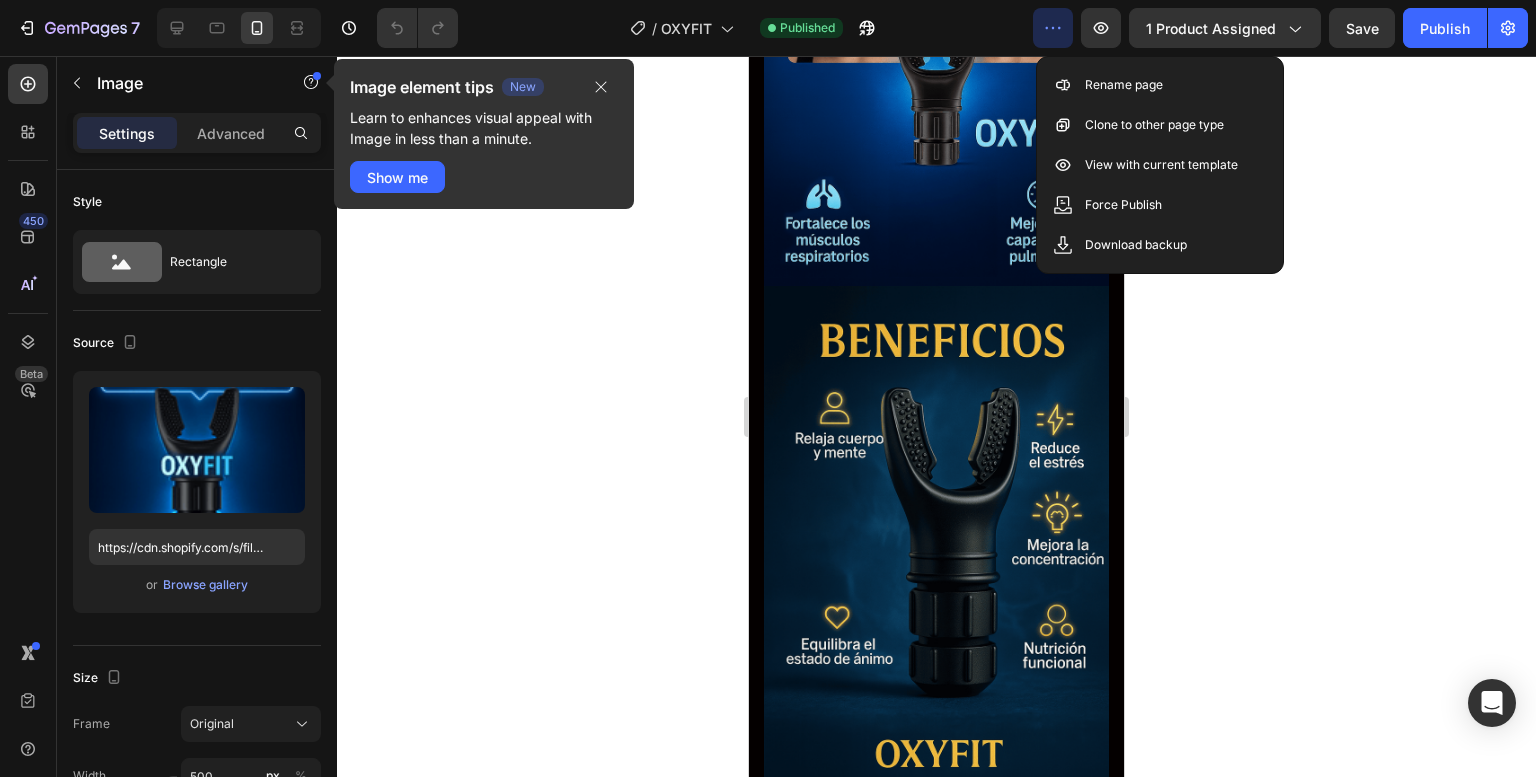 scroll, scrollTop: 2184, scrollLeft: 0, axis: vertical 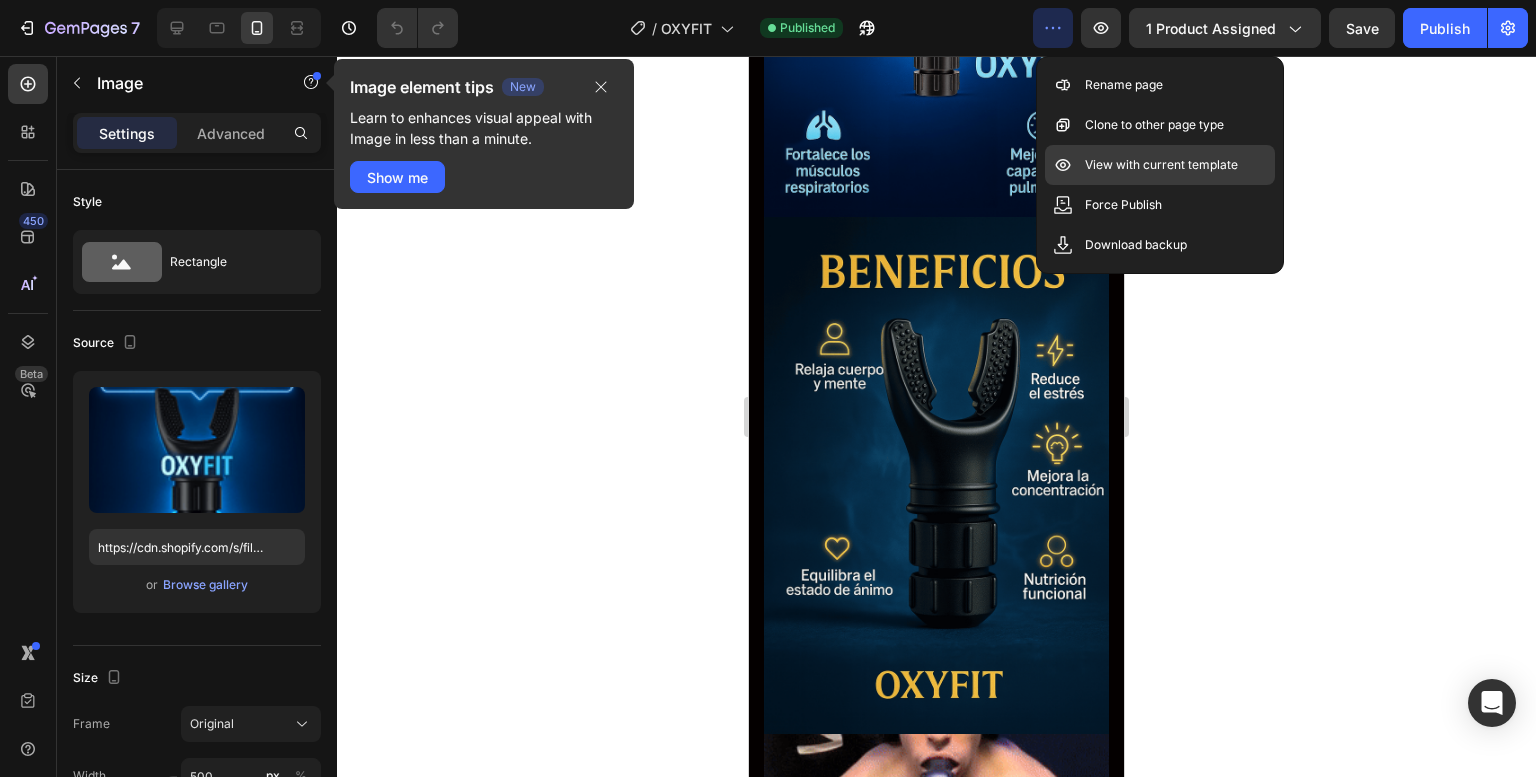 click on "View with current template" 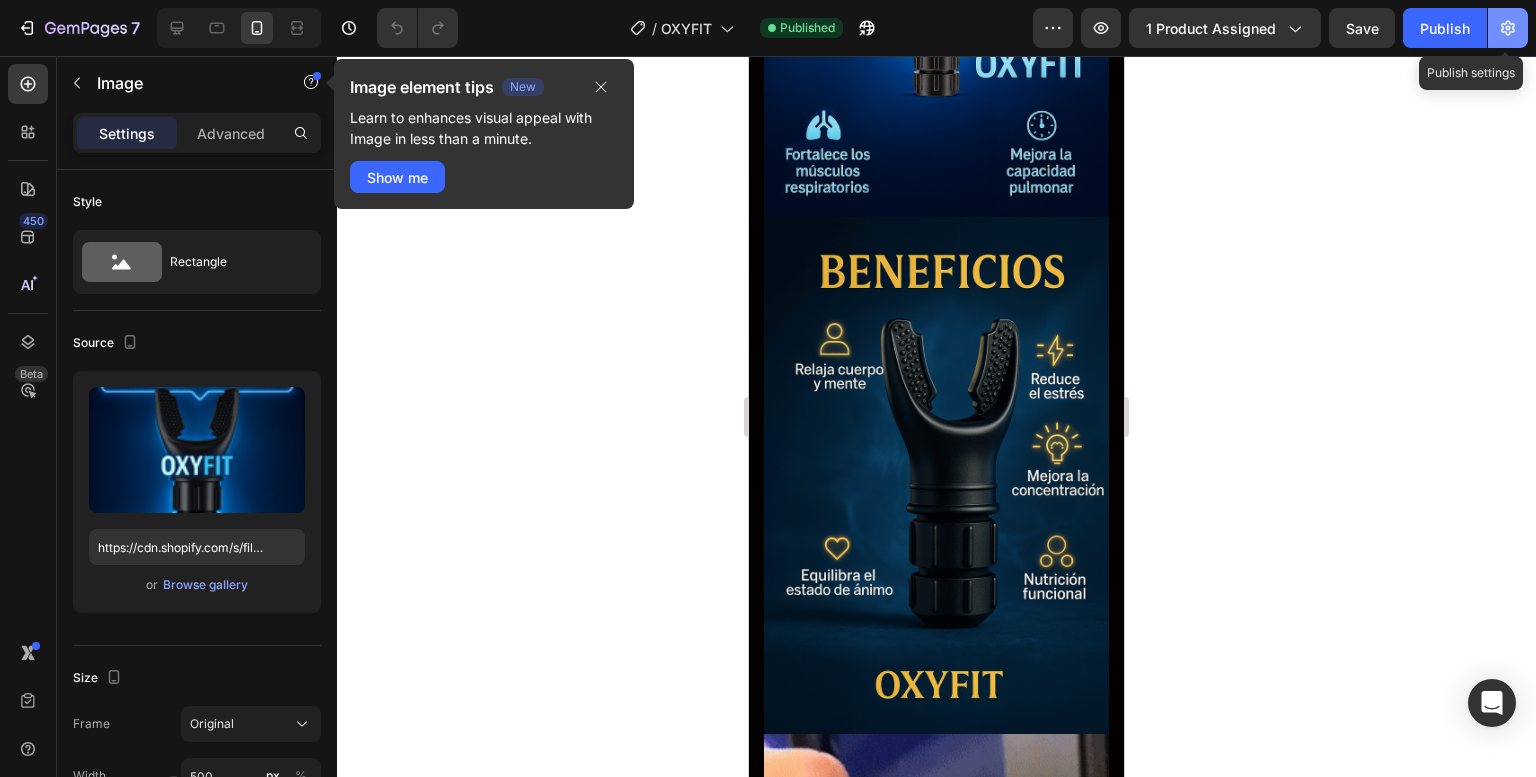 click 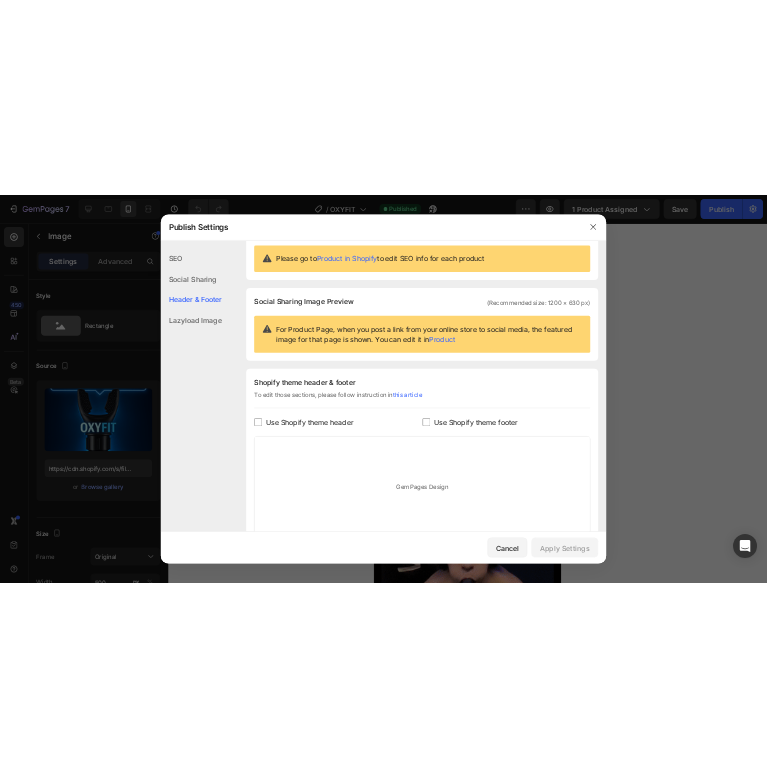 scroll, scrollTop: 52, scrollLeft: 0, axis: vertical 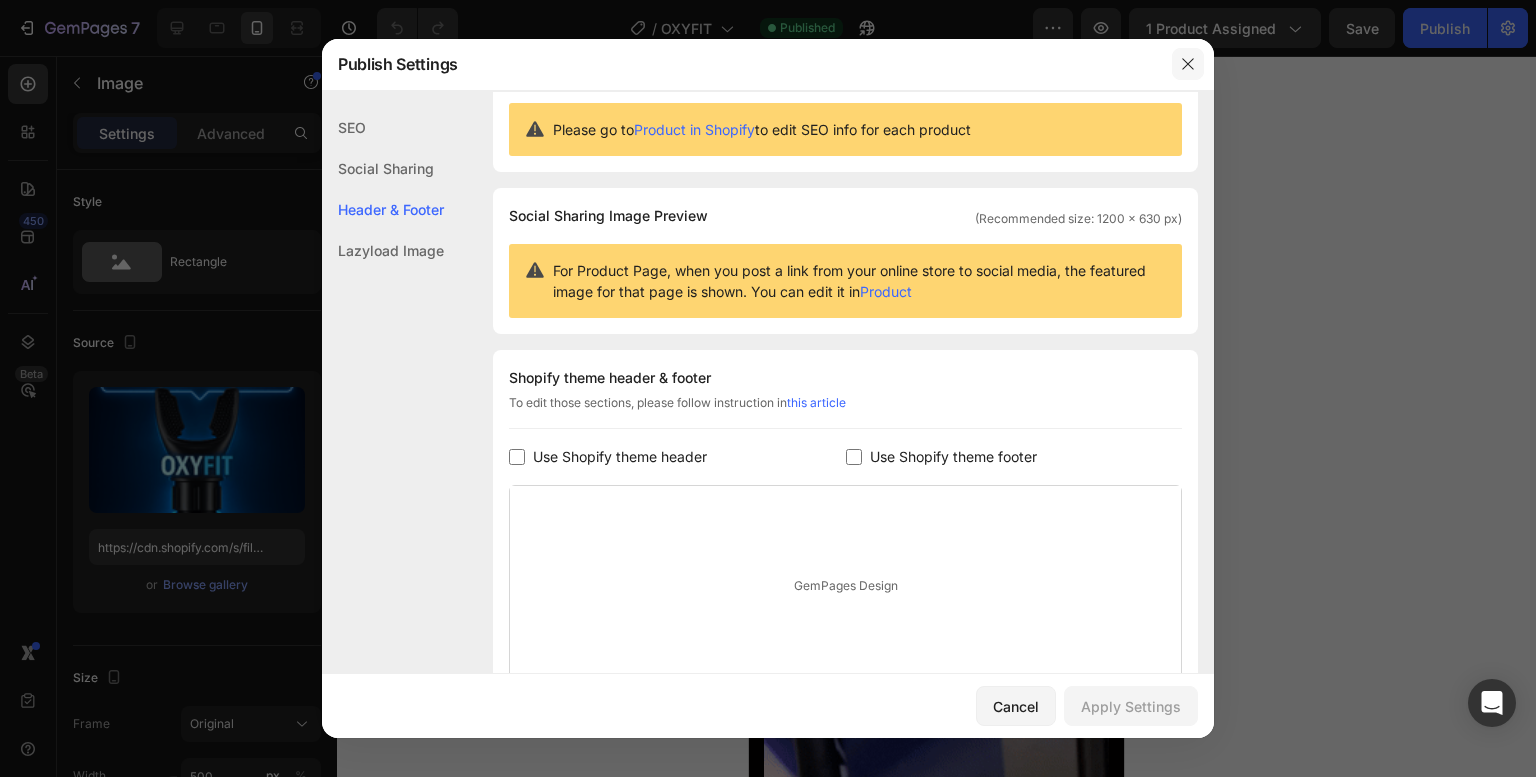 click at bounding box center [1188, 64] 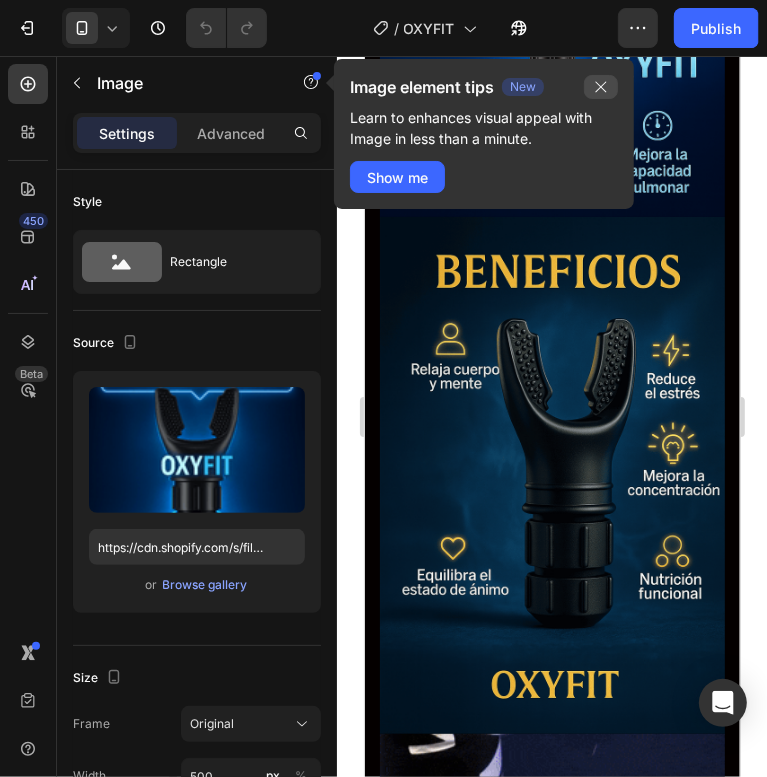 click 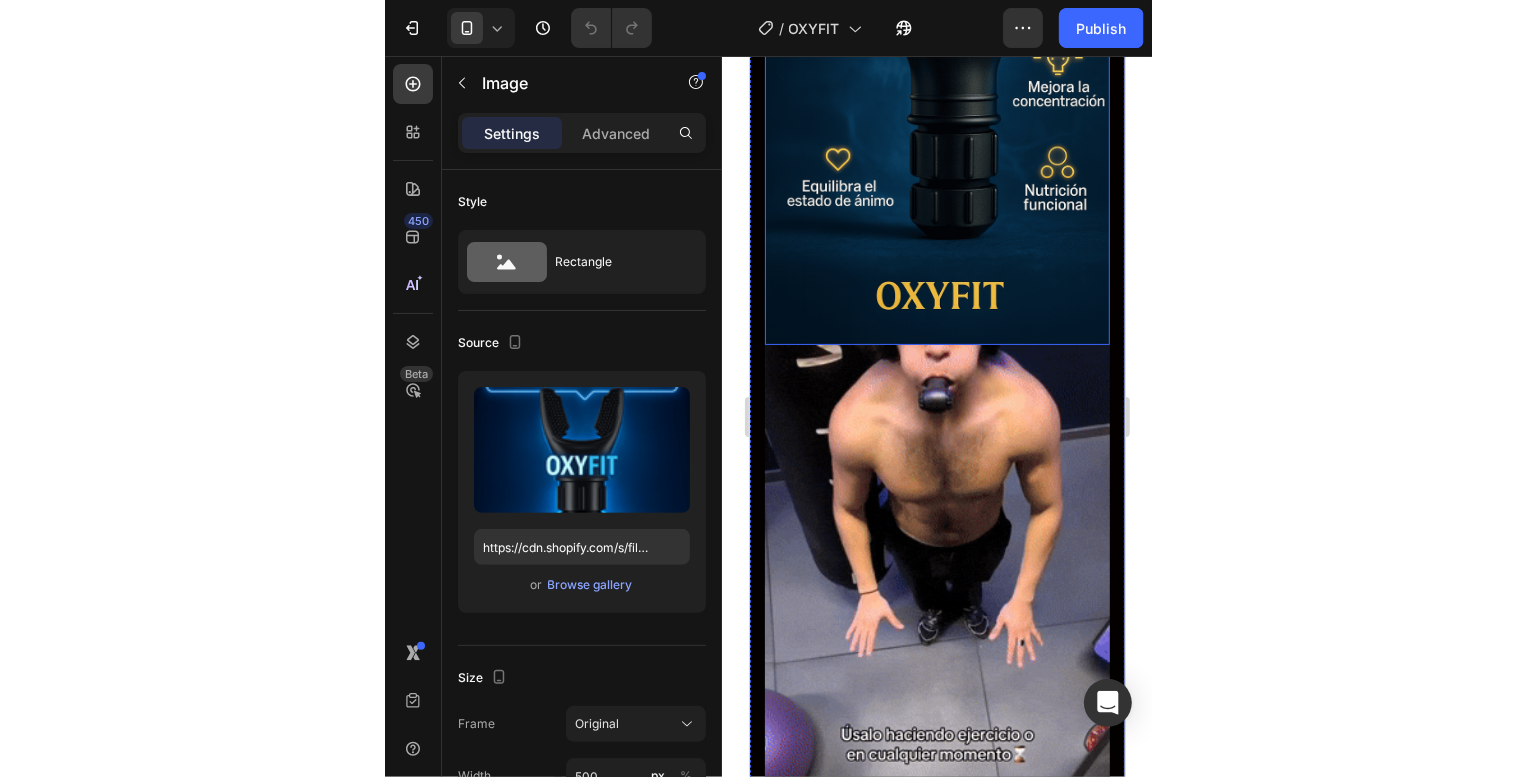 scroll, scrollTop: 2581, scrollLeft: 0, axis: vertical 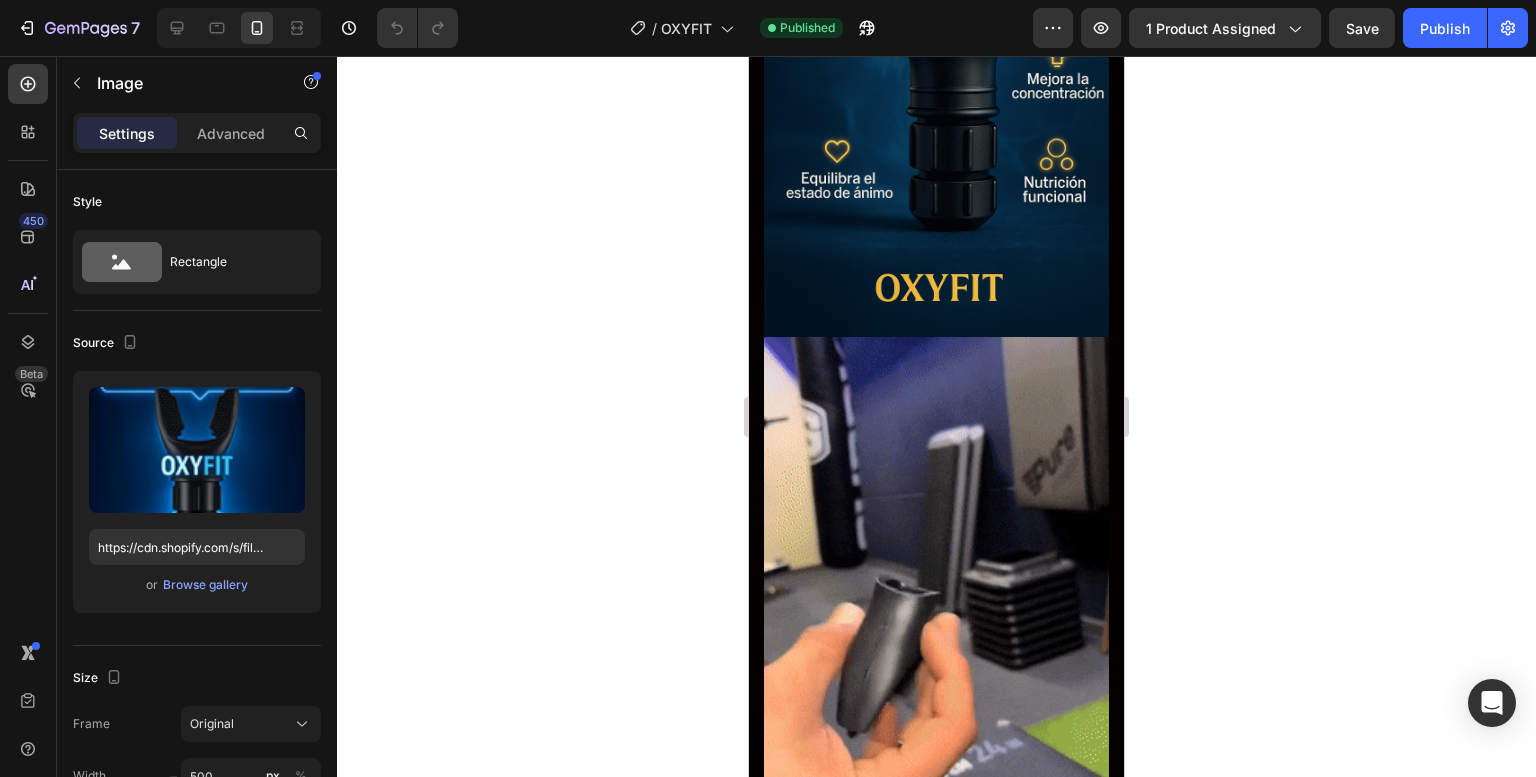 drag, startPoint x: 202, startPoint y: 426, endPoint x: 553, endPoint y: 447, distance: 351.62766 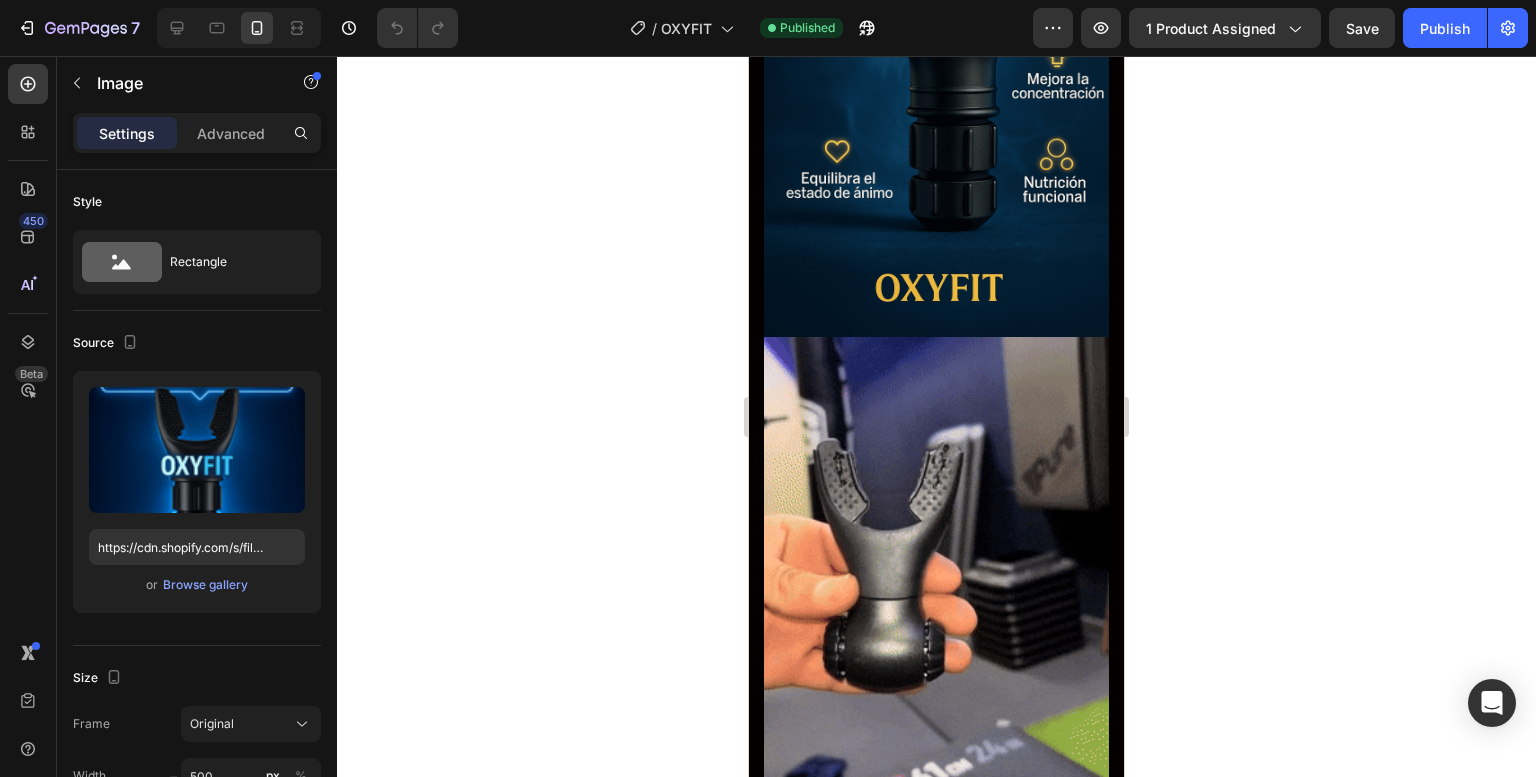 click 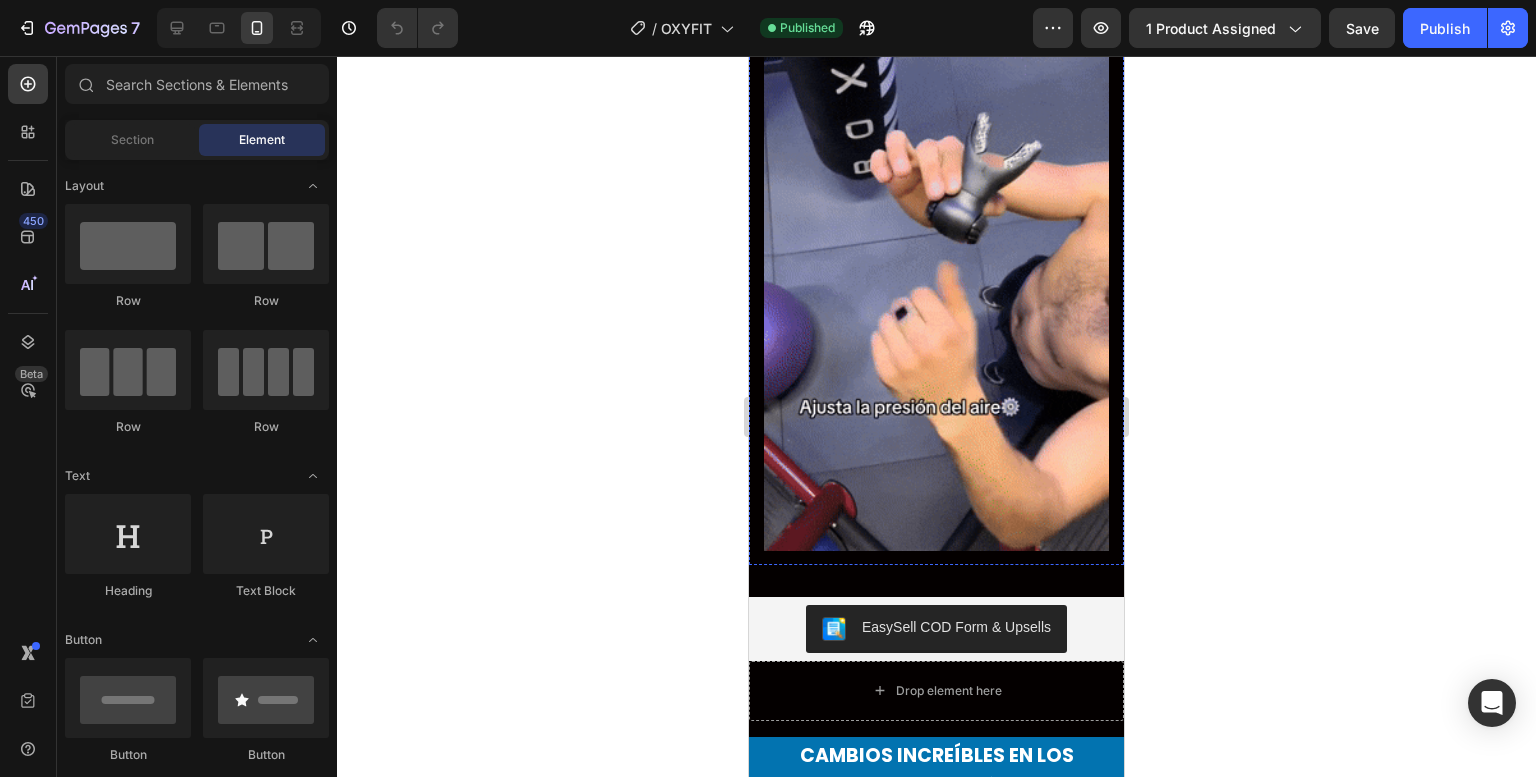 scroll, scrollTop: 2990, scrollLeft: 0, axis: vertical 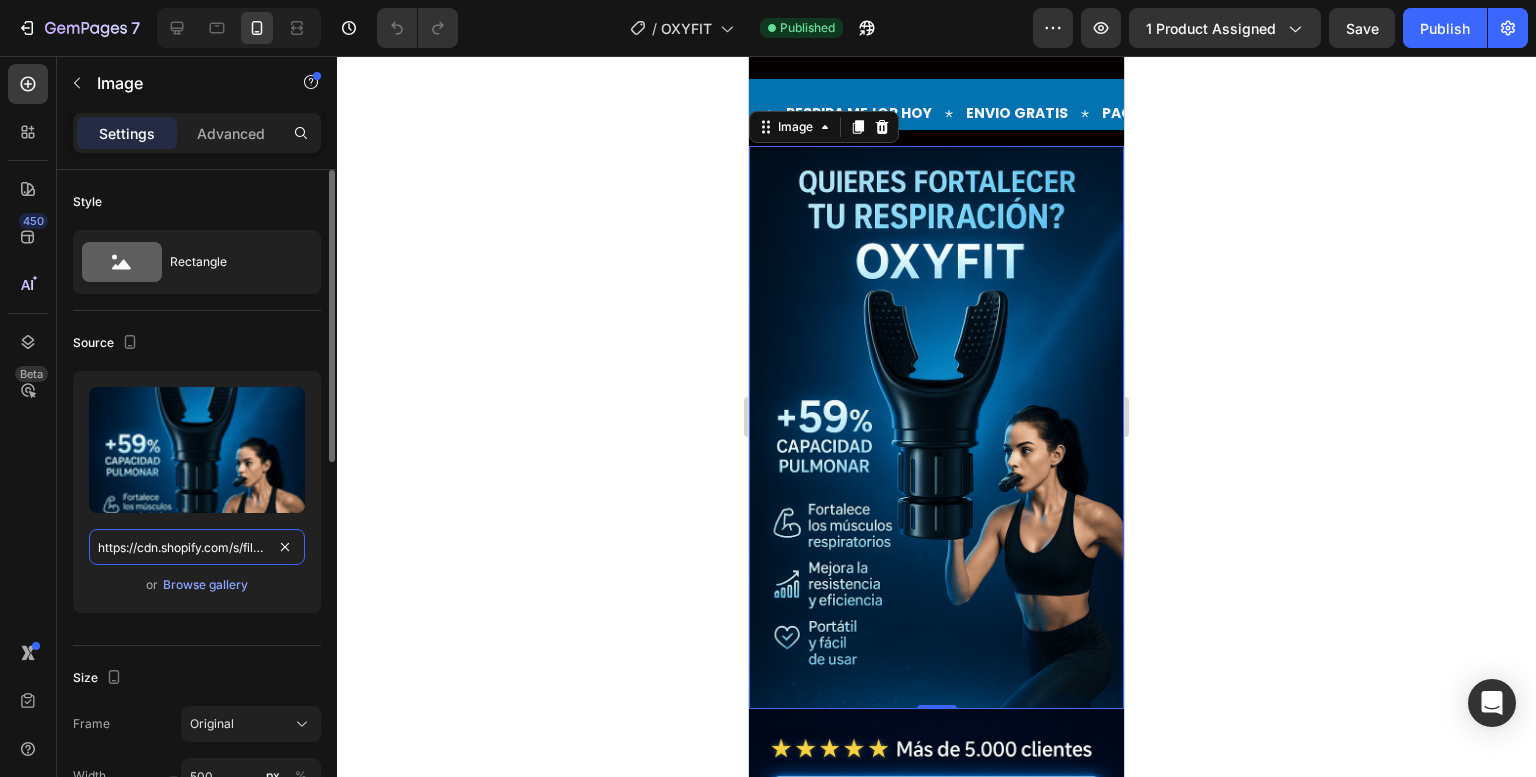 click on "https://cdn.shopify.com/s/files/1/0718/9014/1336/files/gempages_576473871918563914-962eb3e6-71af-4a56-84a9-ed6045c4083a.png" at bounding box center [197, 547] 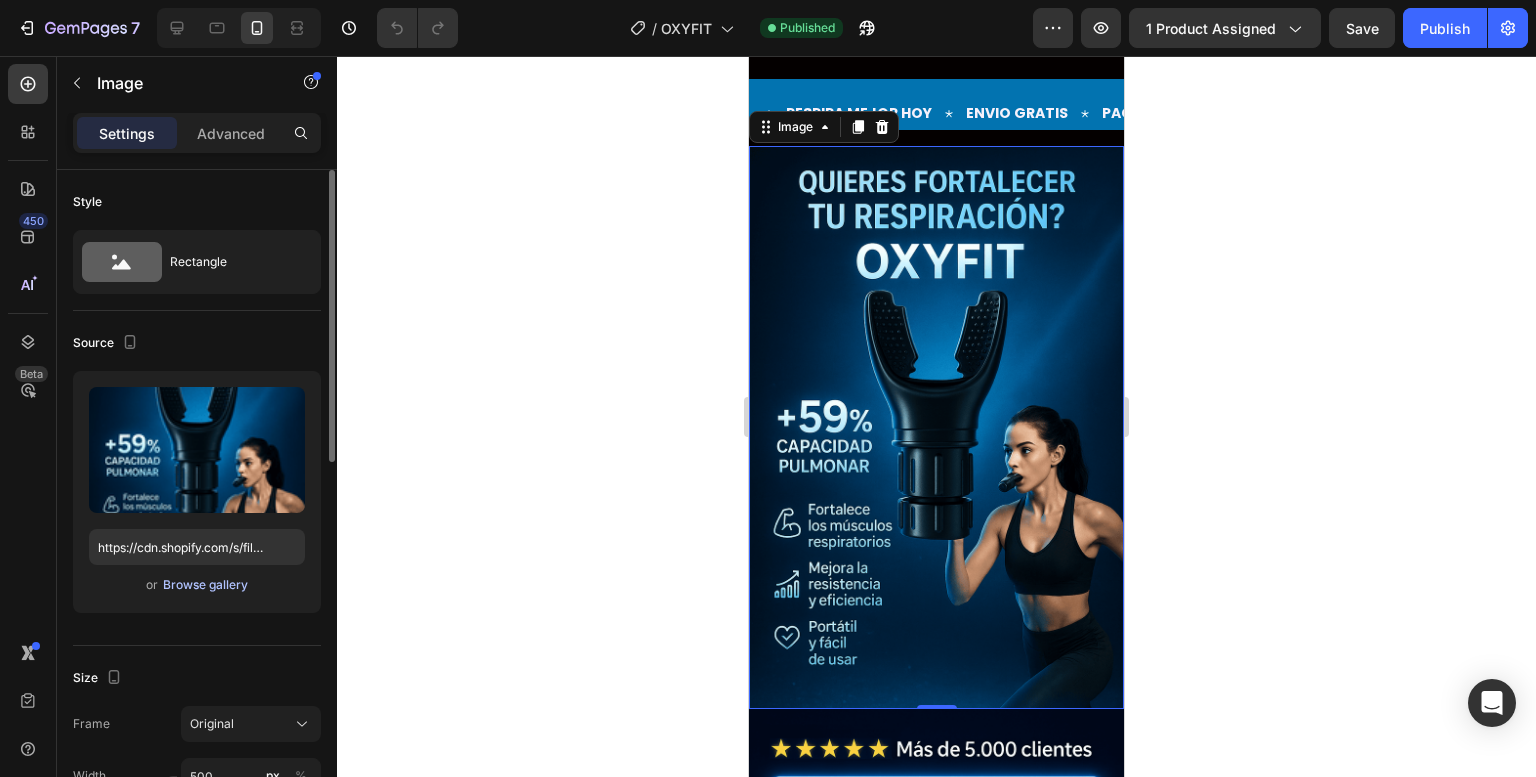 click on "Browse gallery" at bounding box center (205, 585) 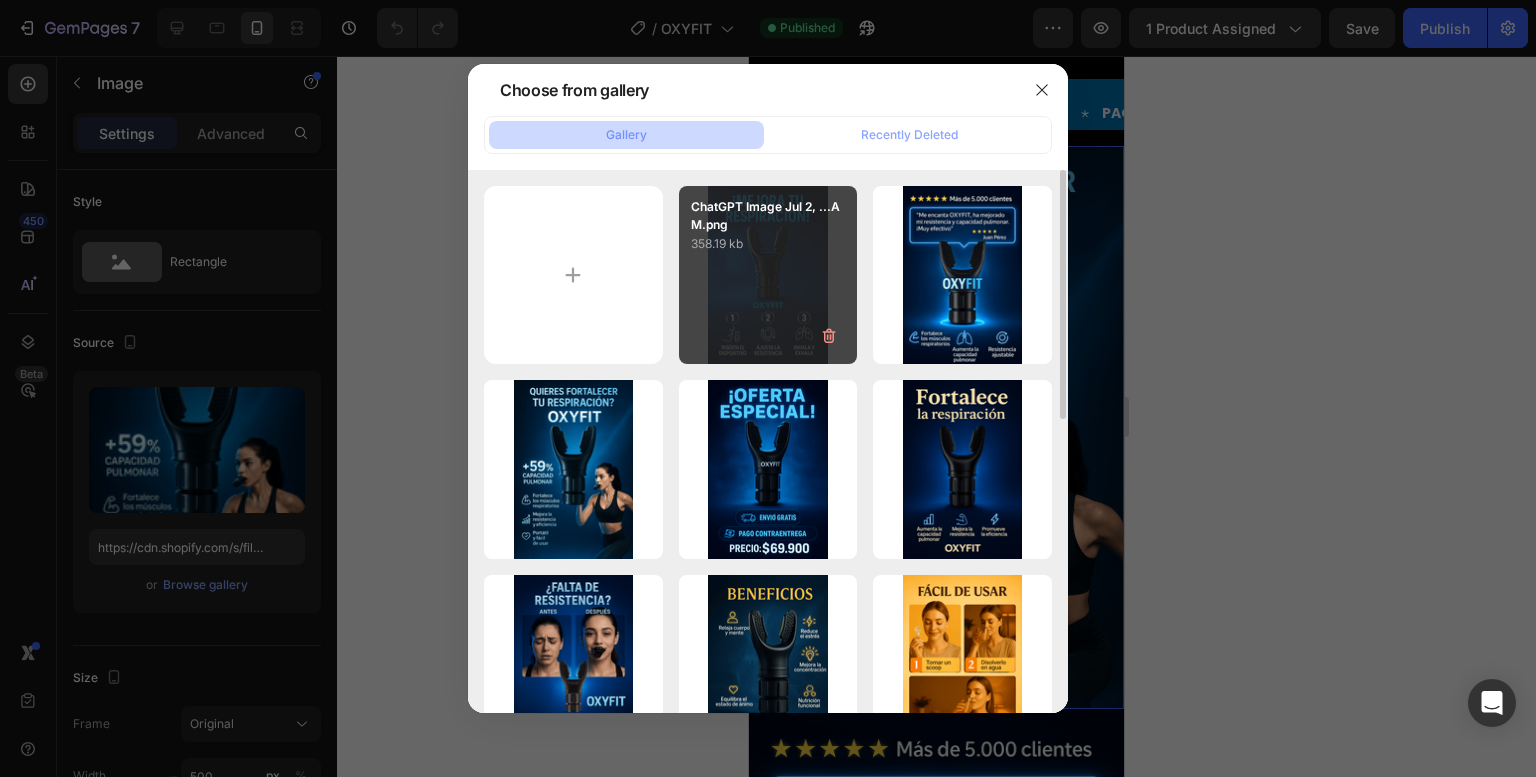 click on "358.19 kb" at bounding box center (768, 244) 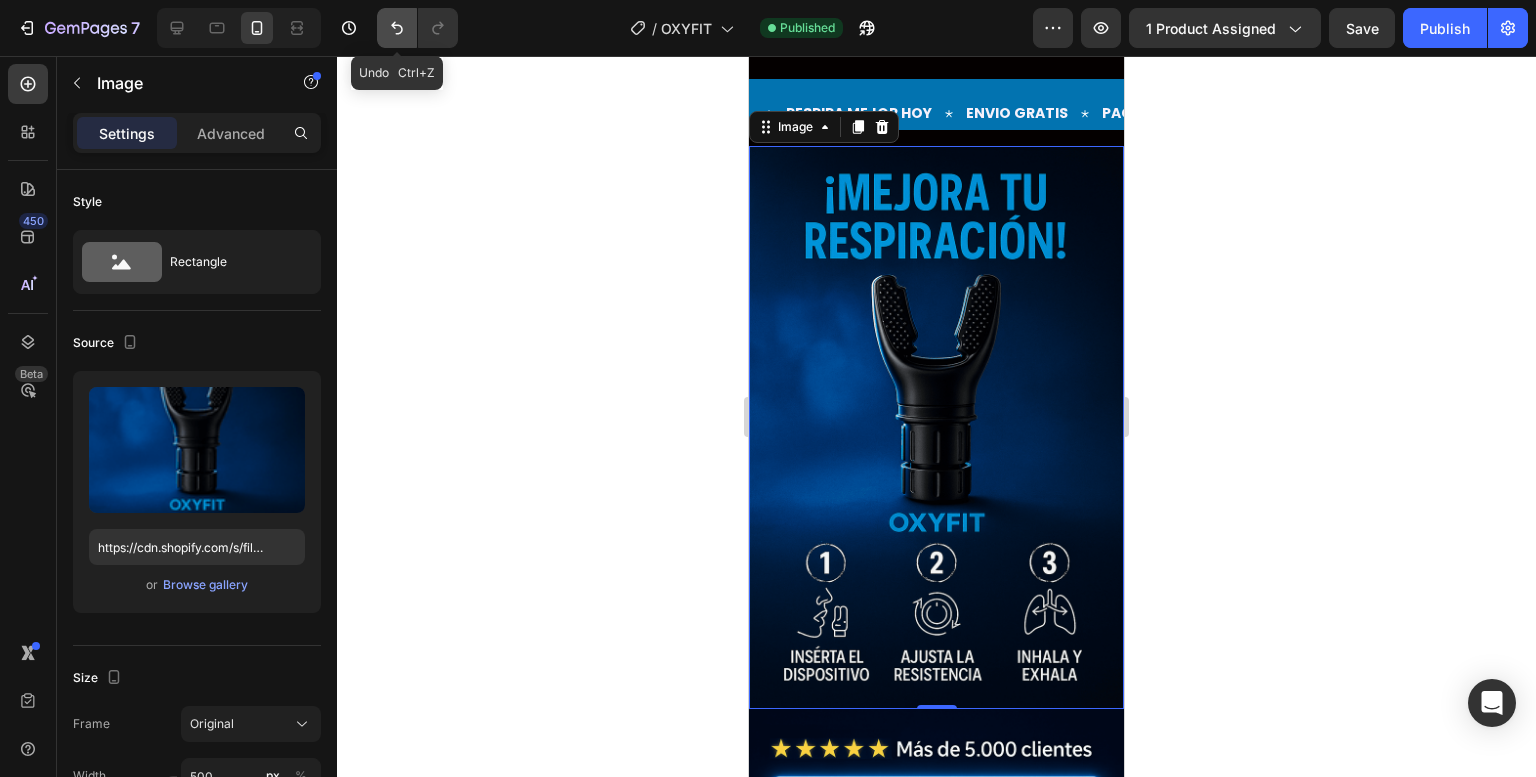 click 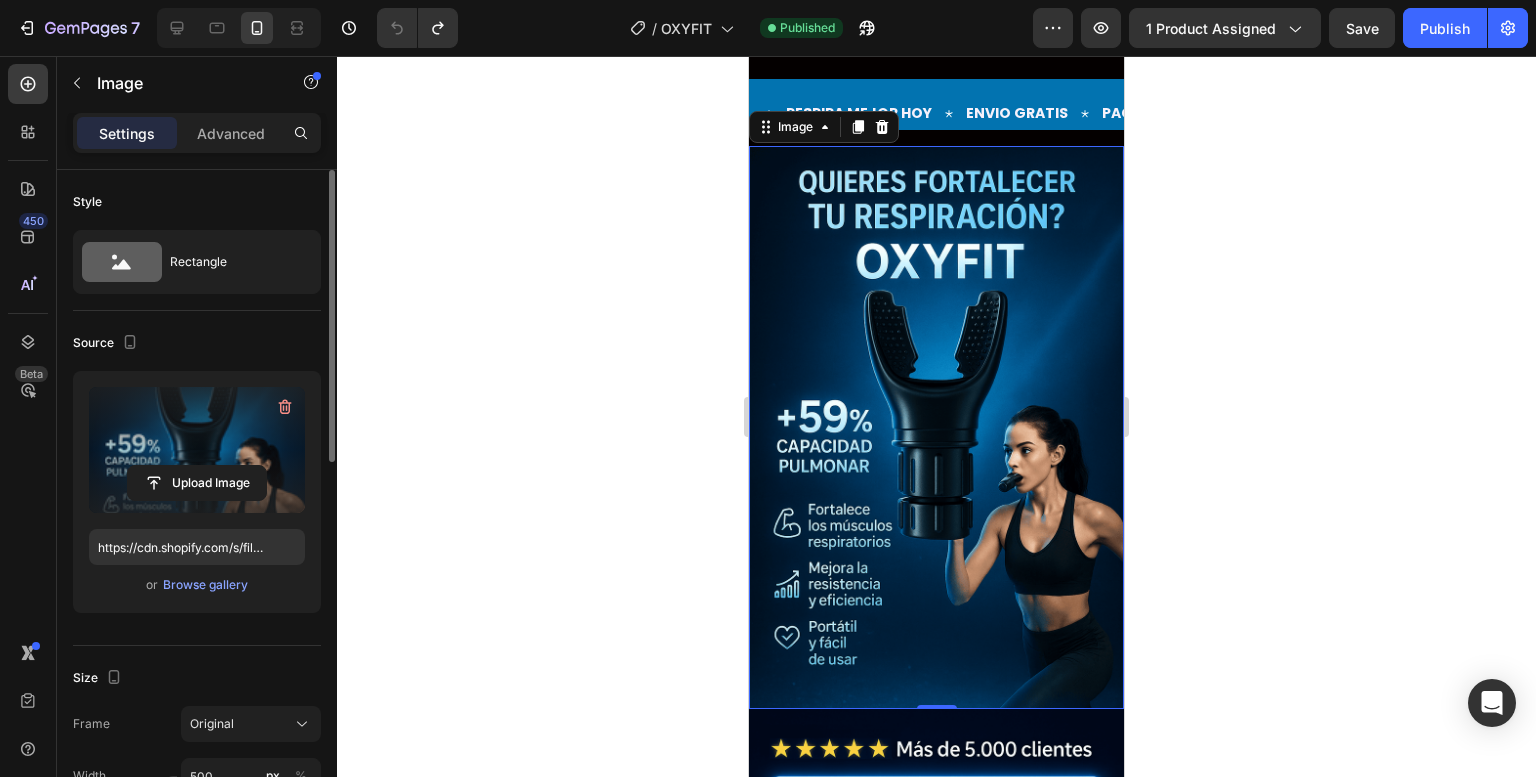 click at bounding box center [197, 450] 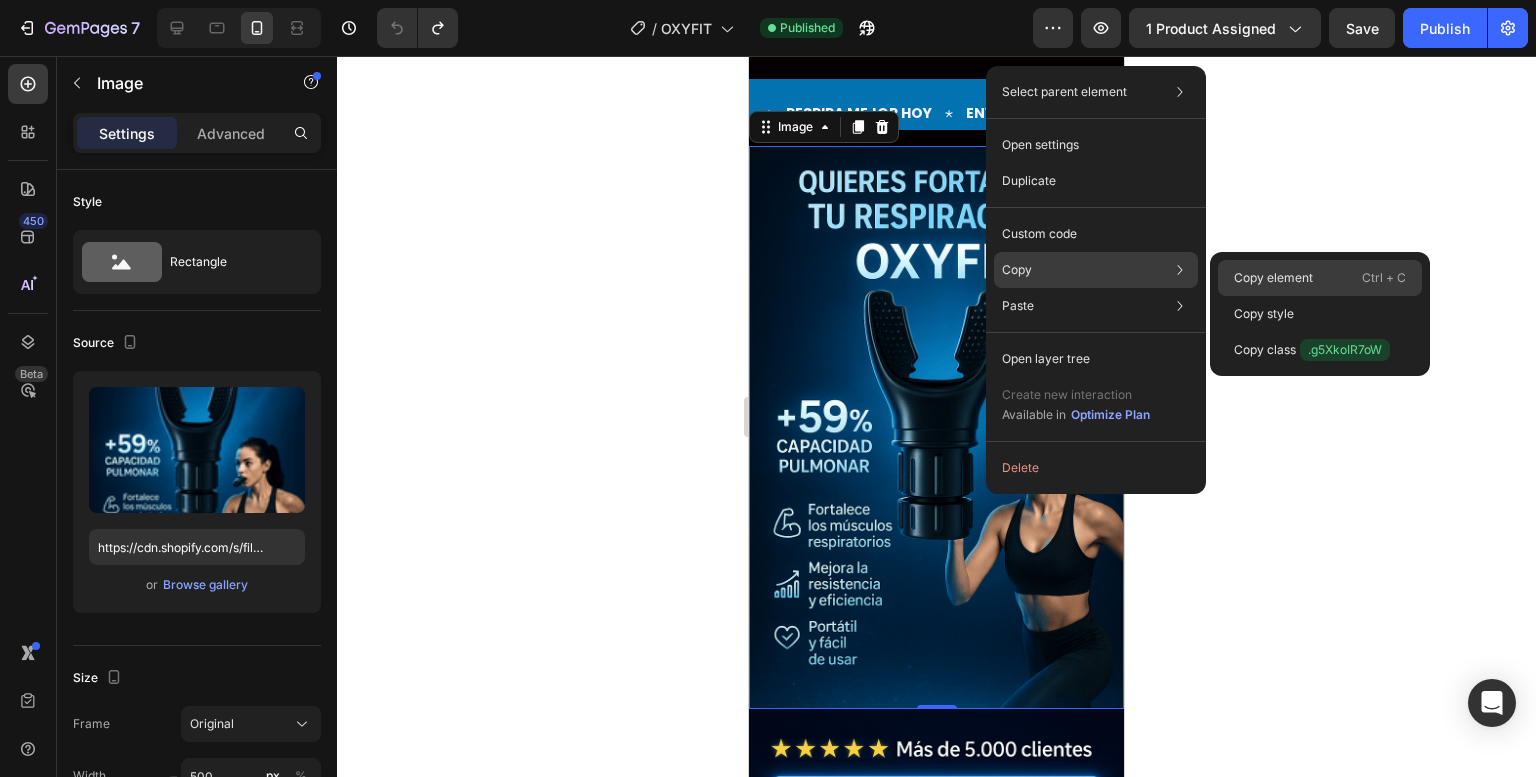 click on "Copy element  Ctrl + C" 